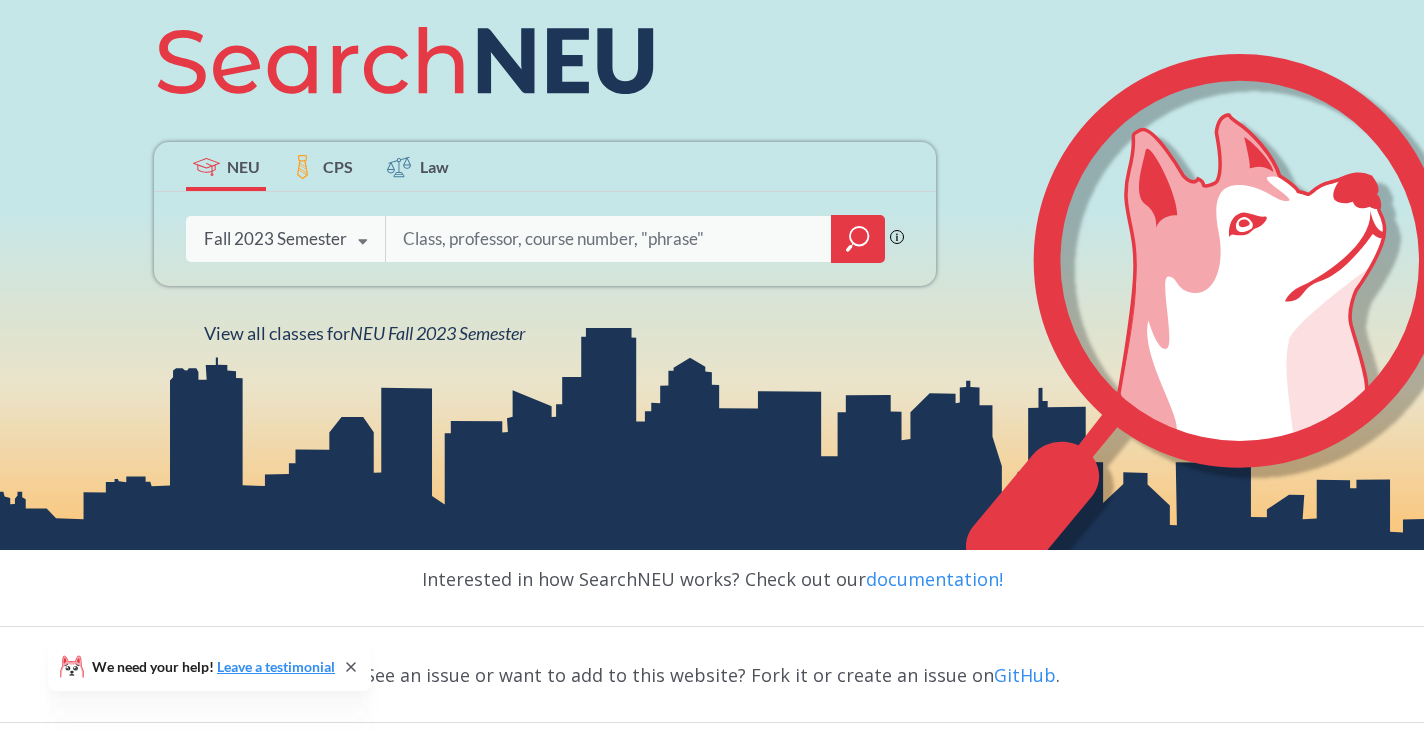 scroll, scrollTop: 265, scrollLeft: 0, axis: vertical 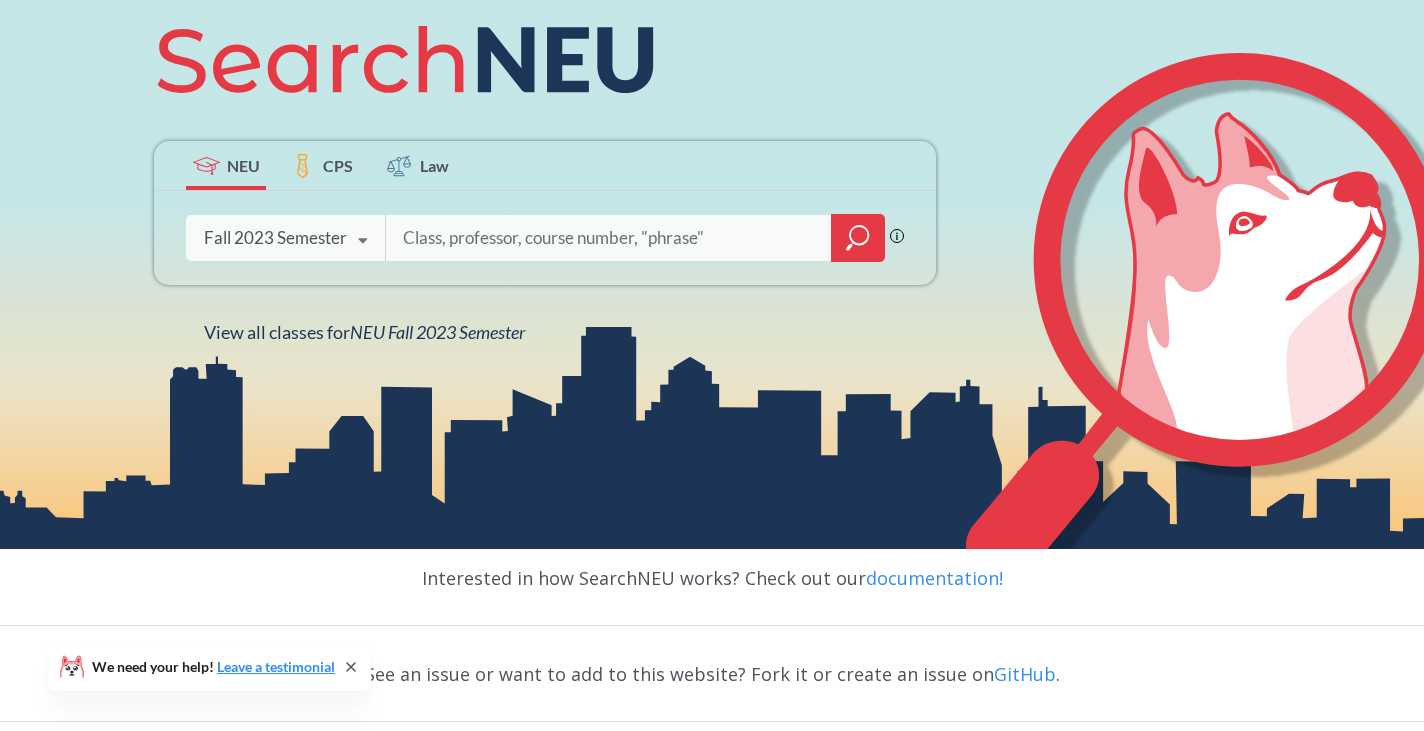 click on "Fall 2023 Semester" at bounding box center (275, 238) 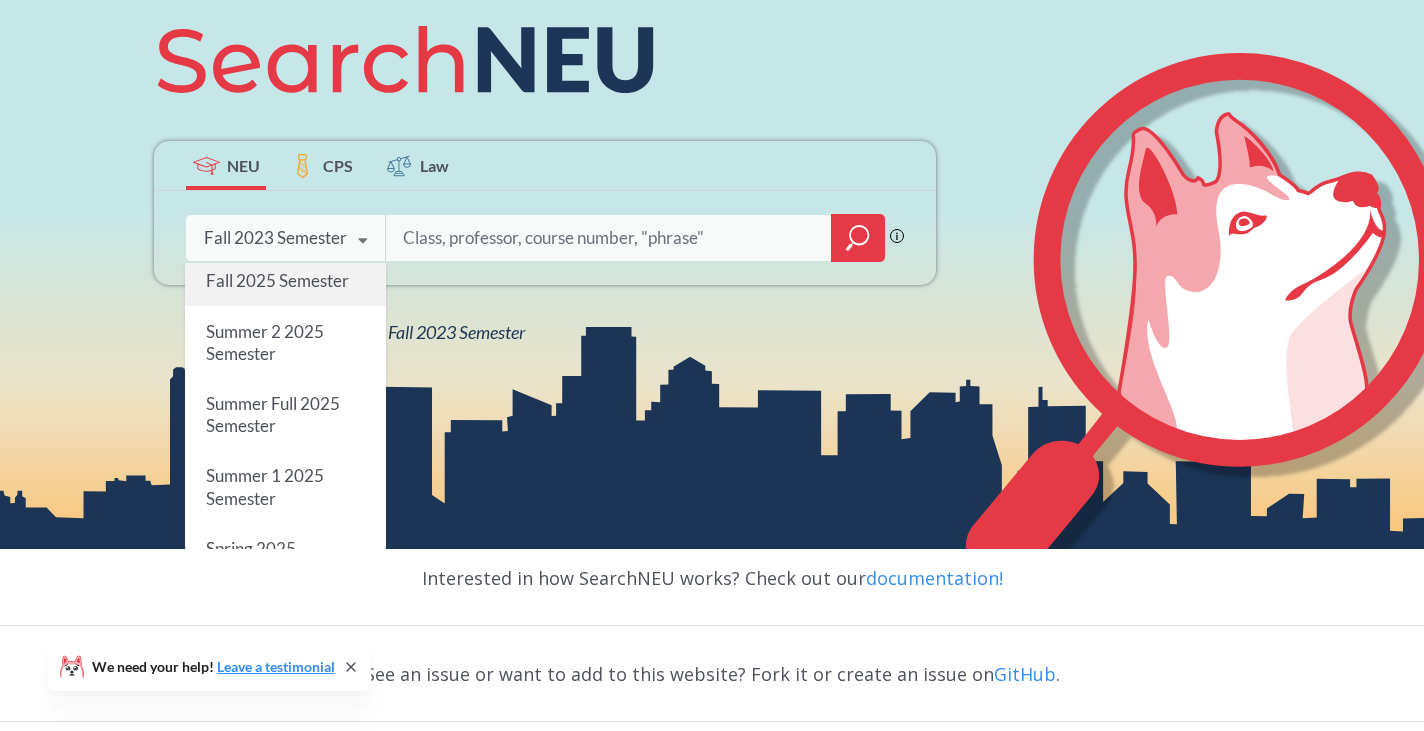 scroll, scrollTop: 0, scrollLeft: 0, axis: both 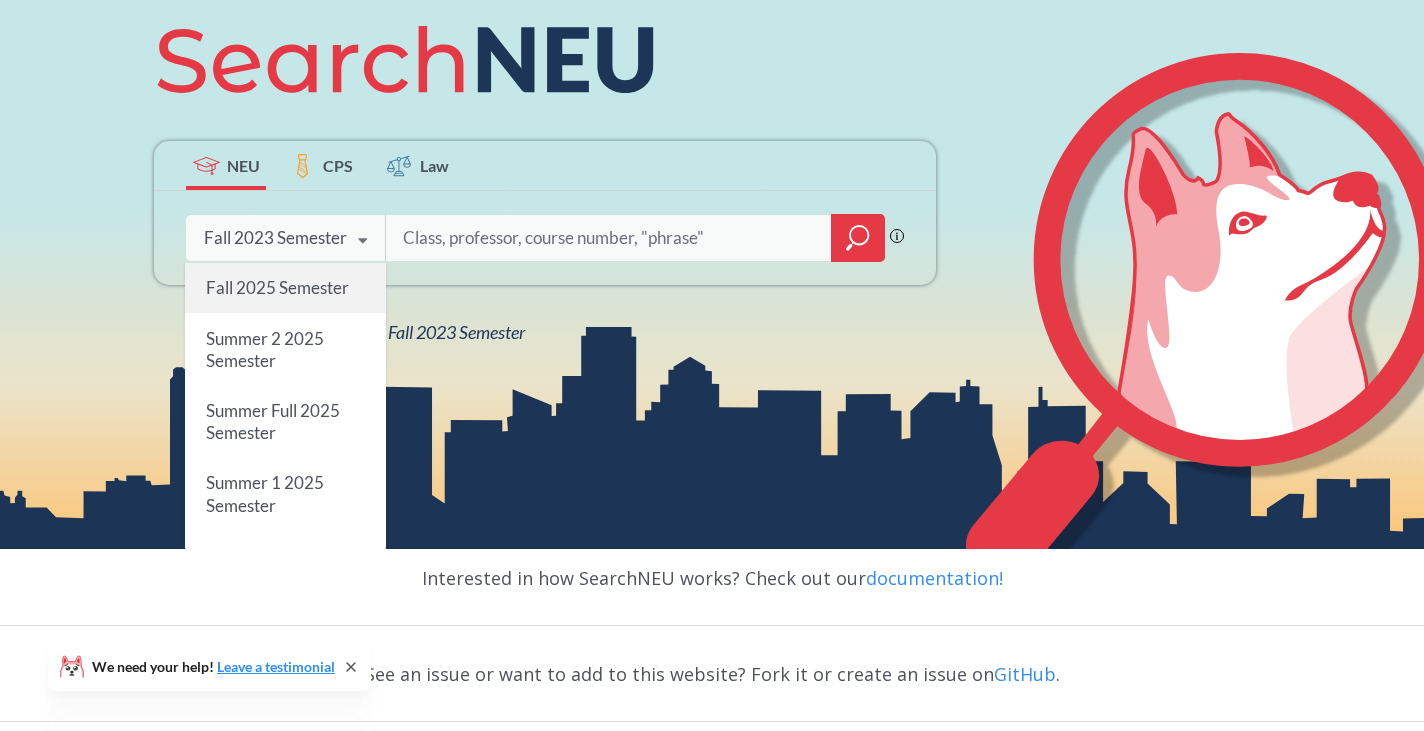 click on "Fall 2025 Semester" at bounding box center (277, 287) 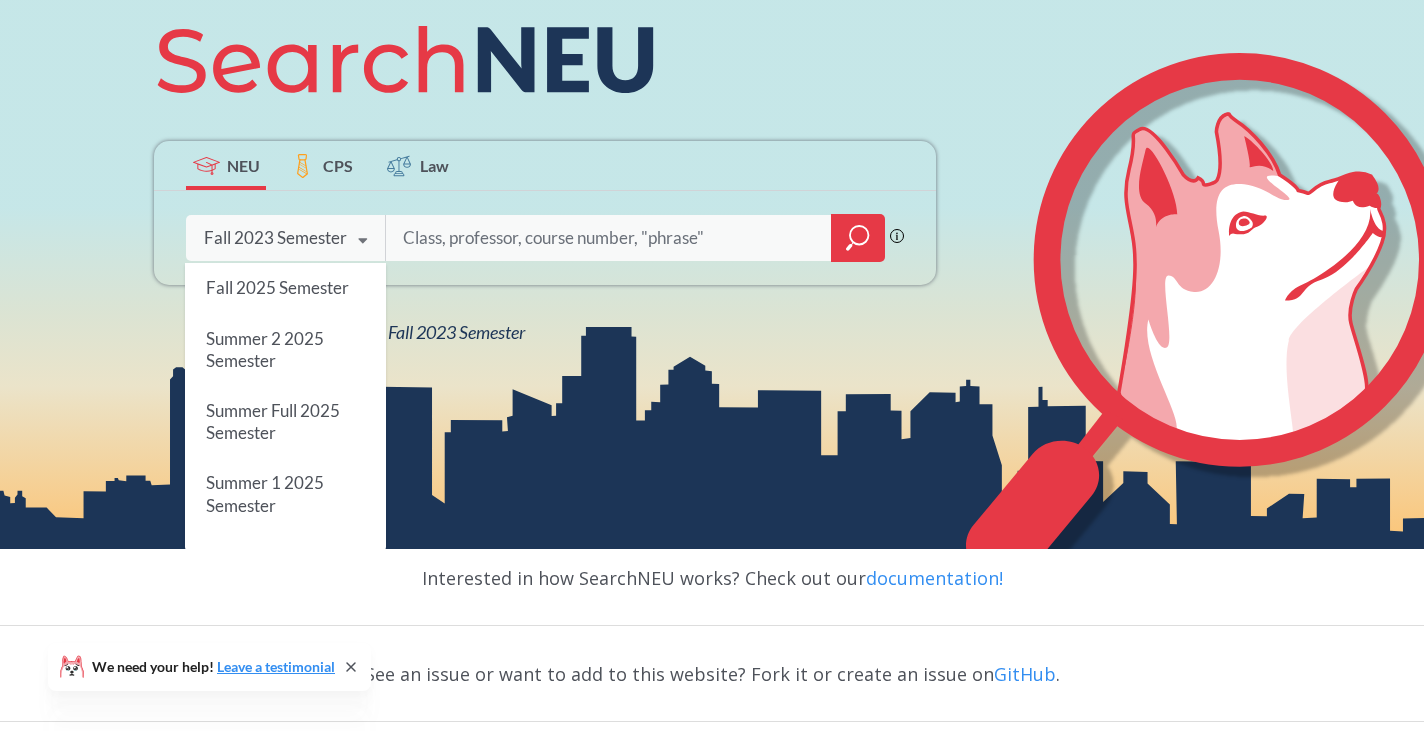 scroll, scrollTop: 0, scrollLeft: 0, axis: both 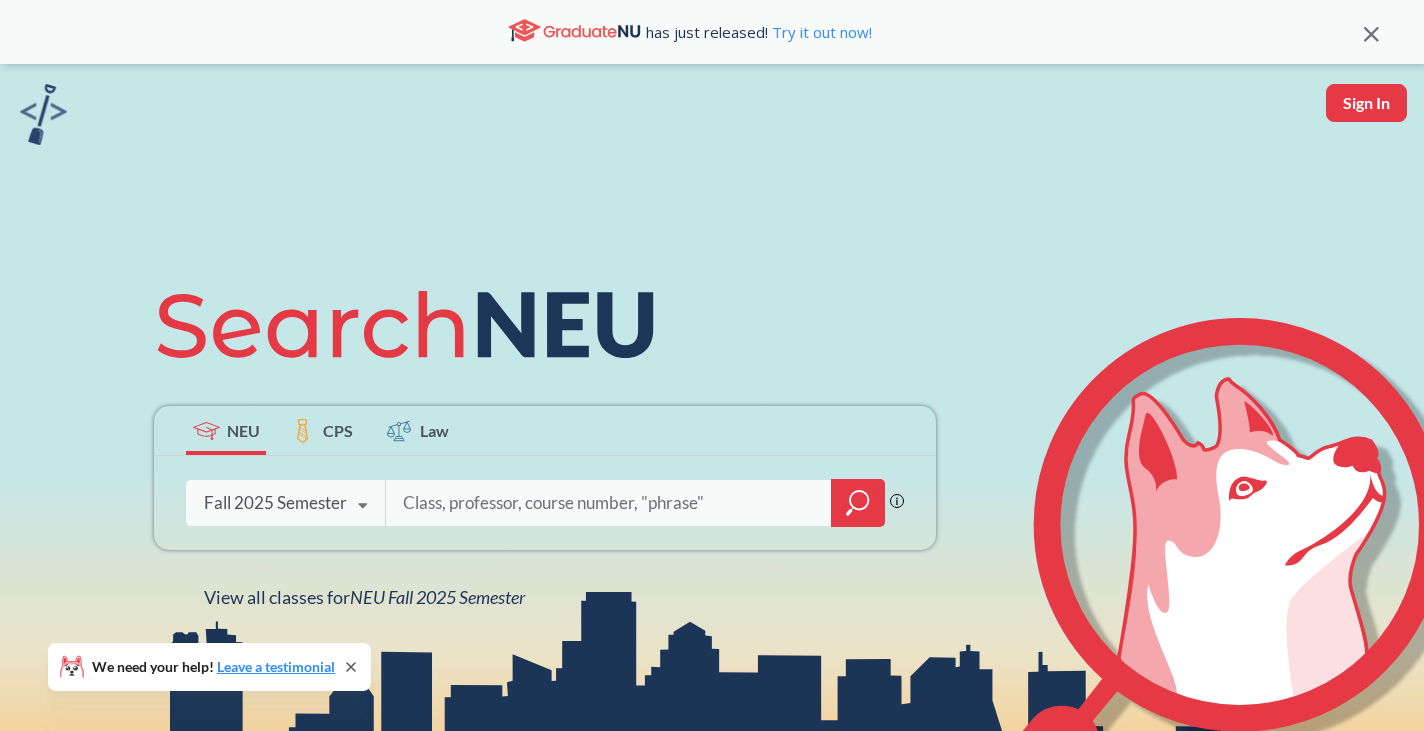 click at bounding box center [609, 503] 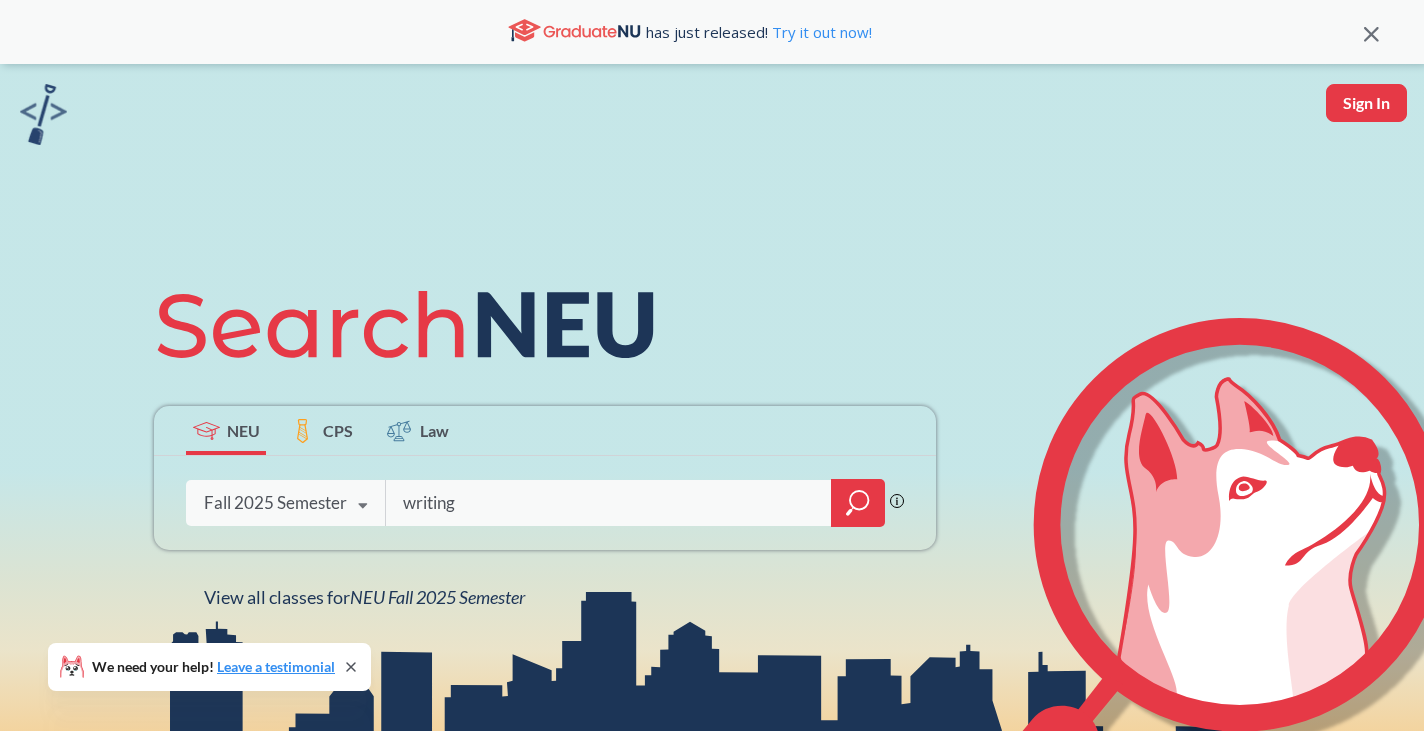 drag, startPoint x: 461, startPoint y: 508, endPoint x: 374, endPoint y: 504, distance: 87.0919 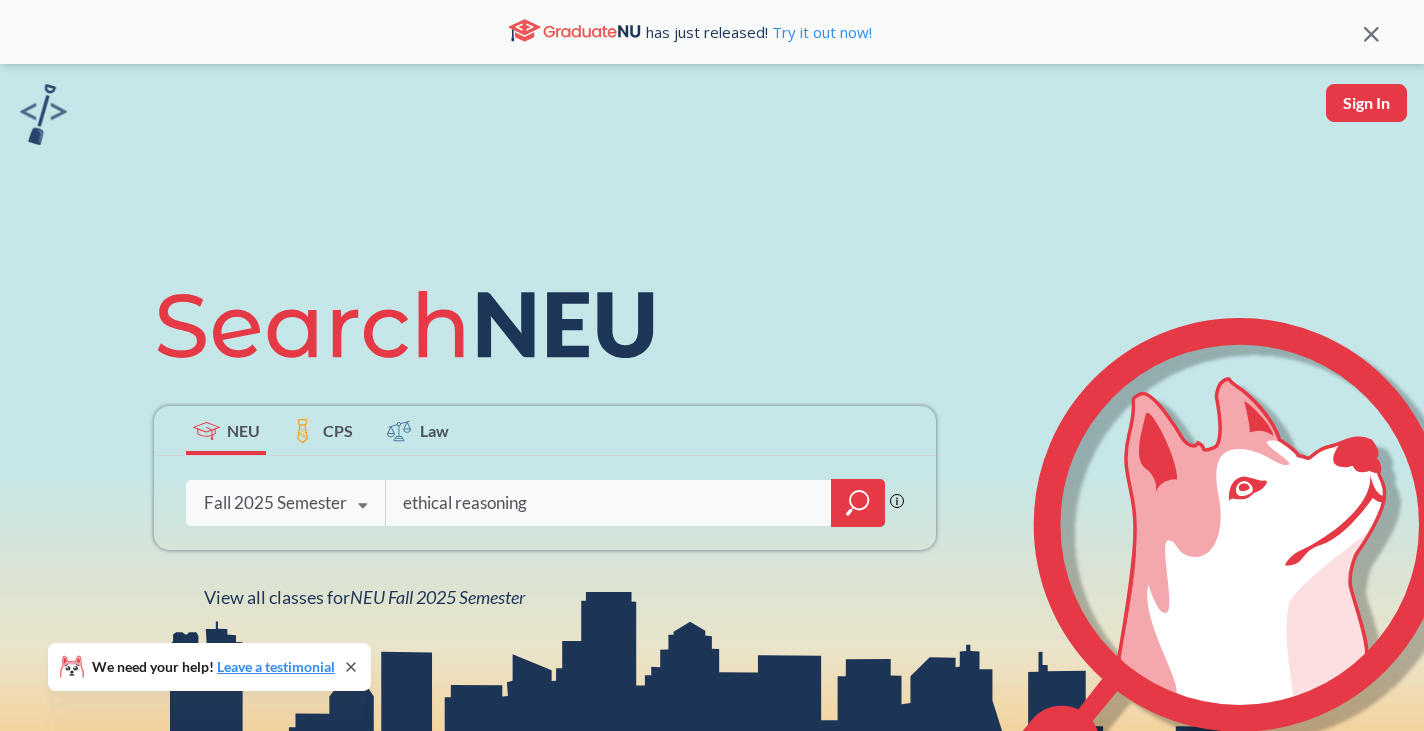 type on "ethical reasoning" 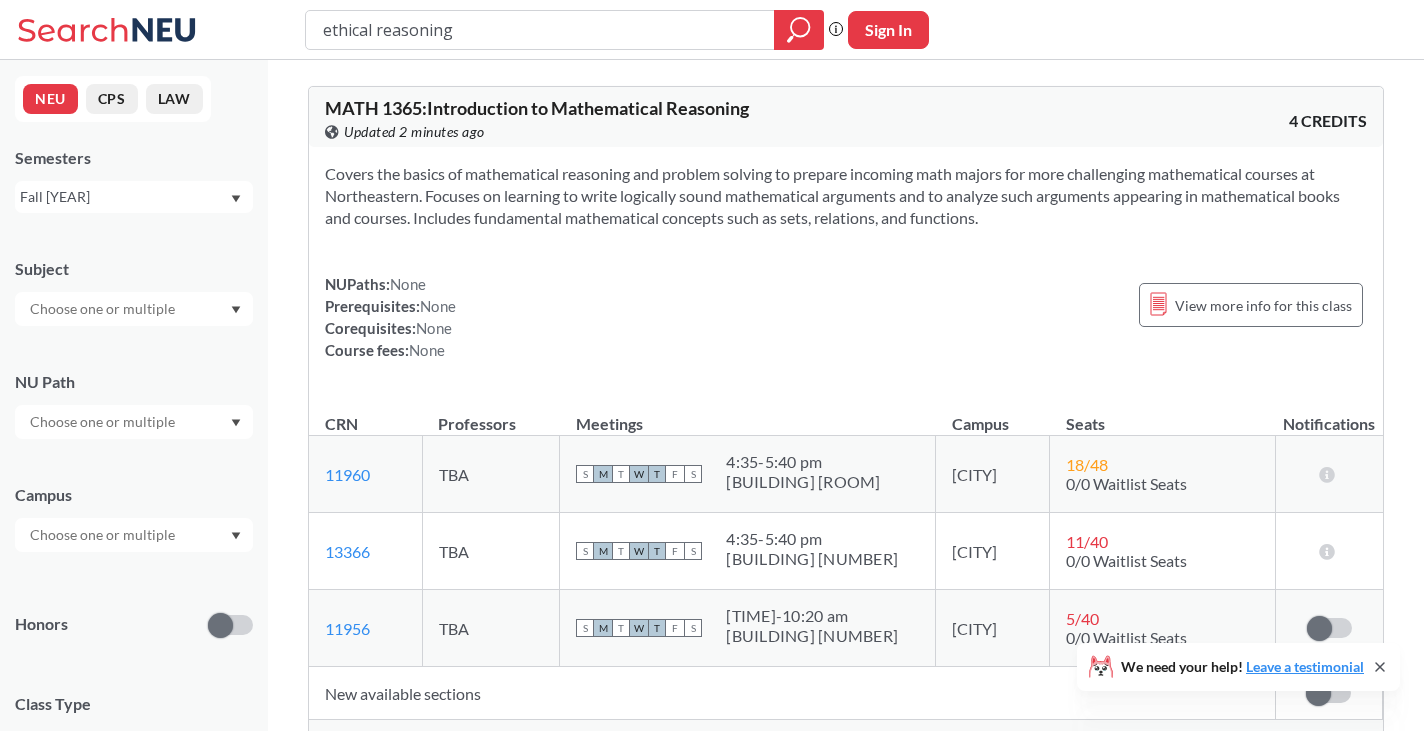 click at bounding box center [134, 309] 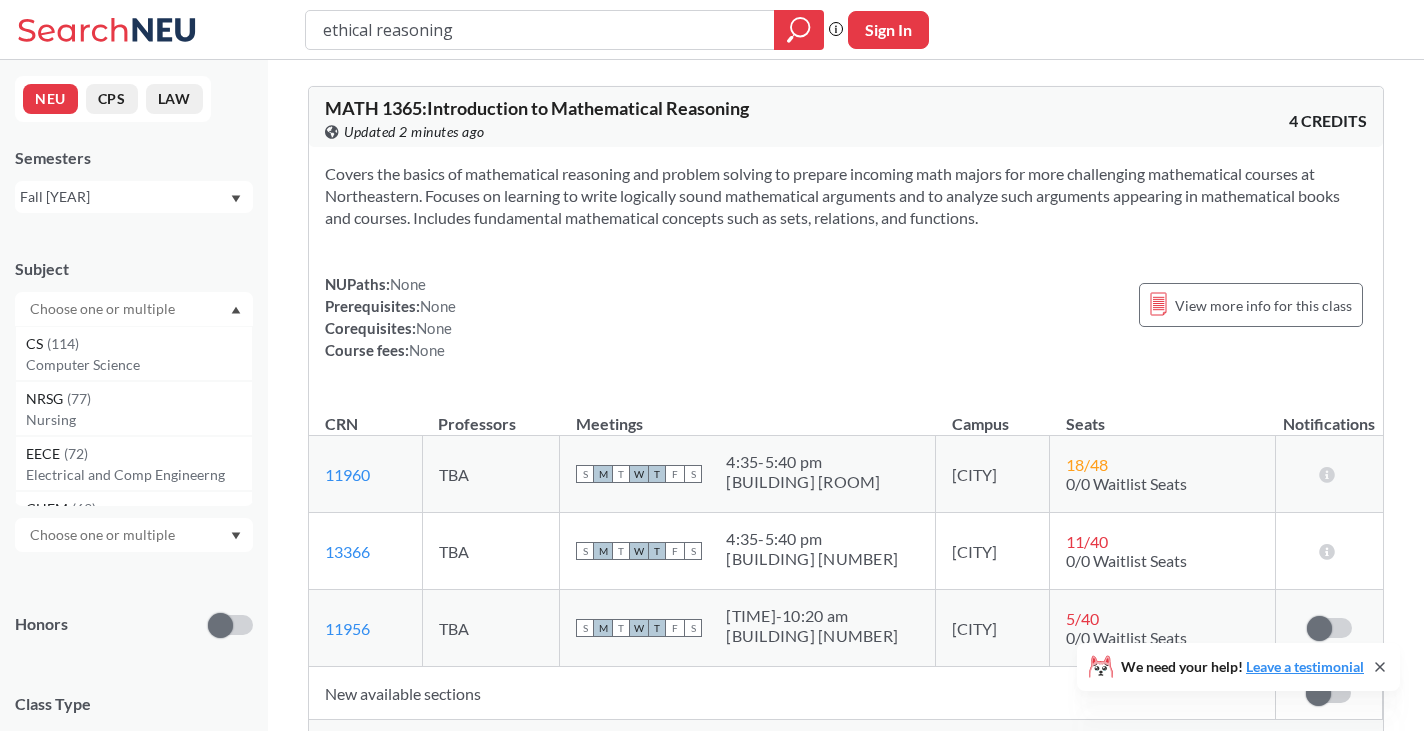 click at bounding box center [134, 309] 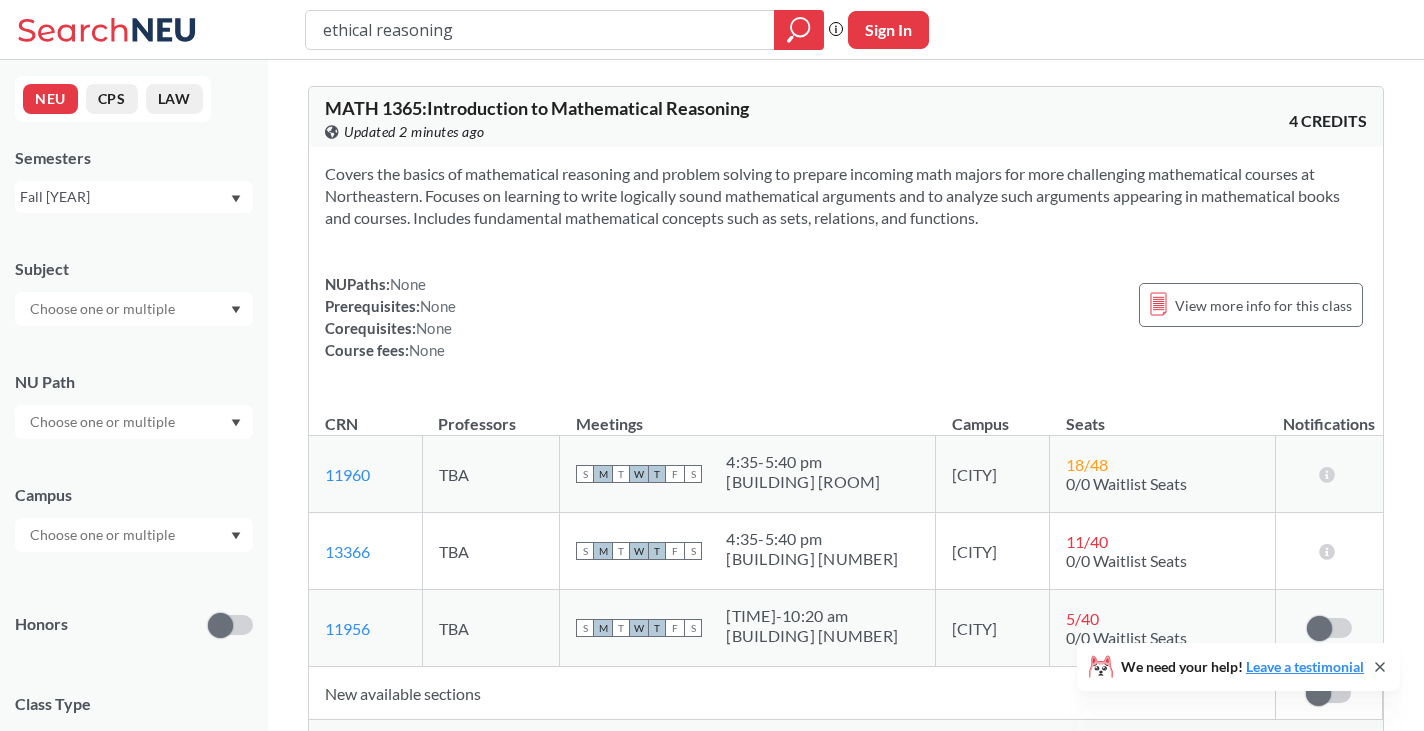 click at bounding box center [134, 422] 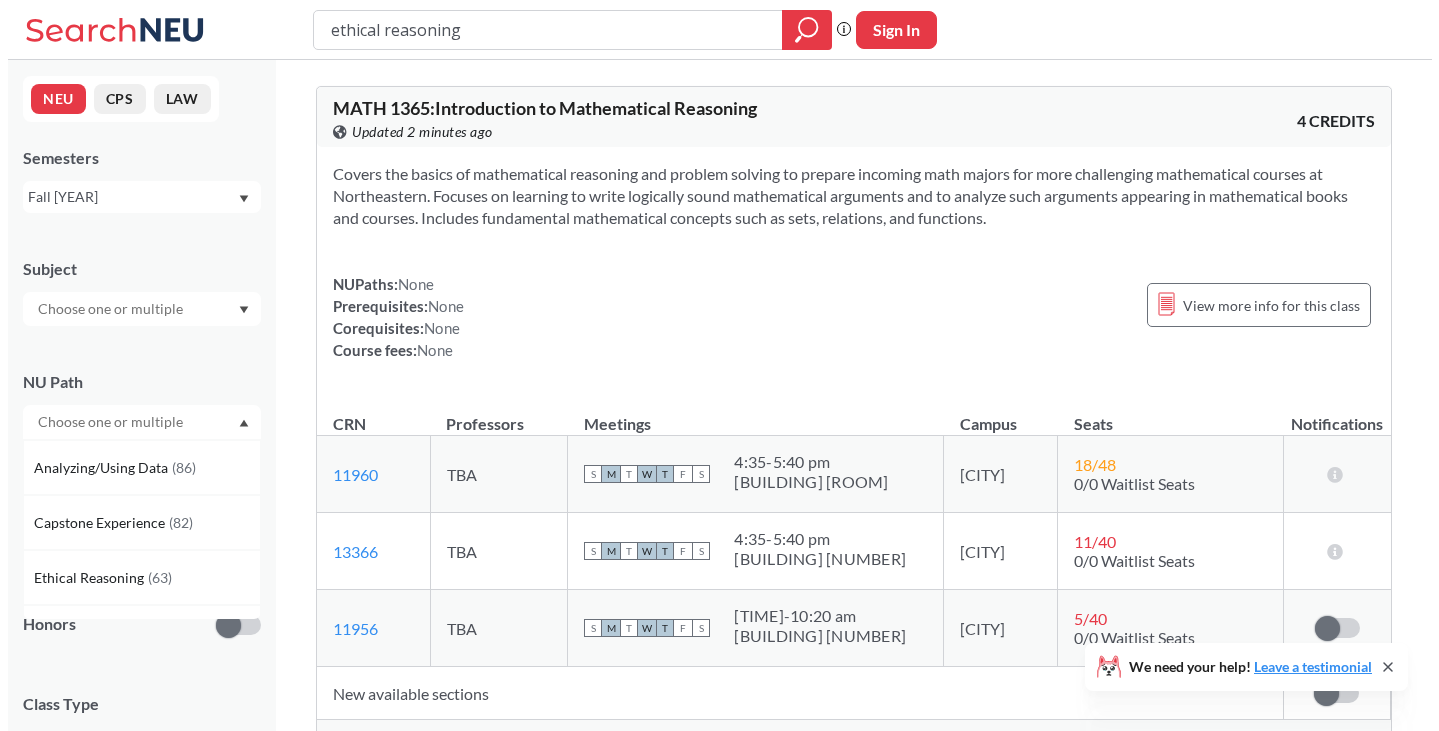 scroll, scrollTop: 400, scrollLeft: 0, axis: vertical 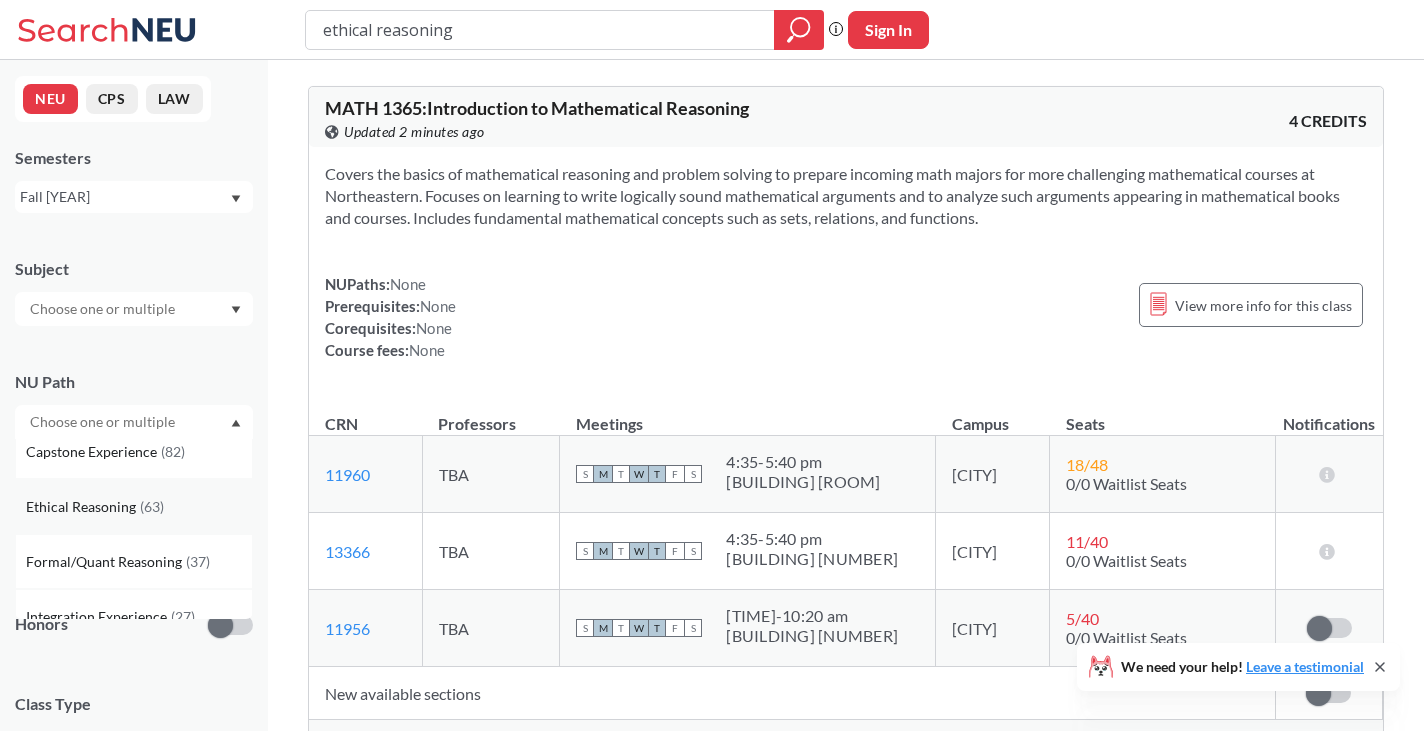 click on "[COURSE_NAME] ( [NUMBER] )" at bounding box center (139, 507) 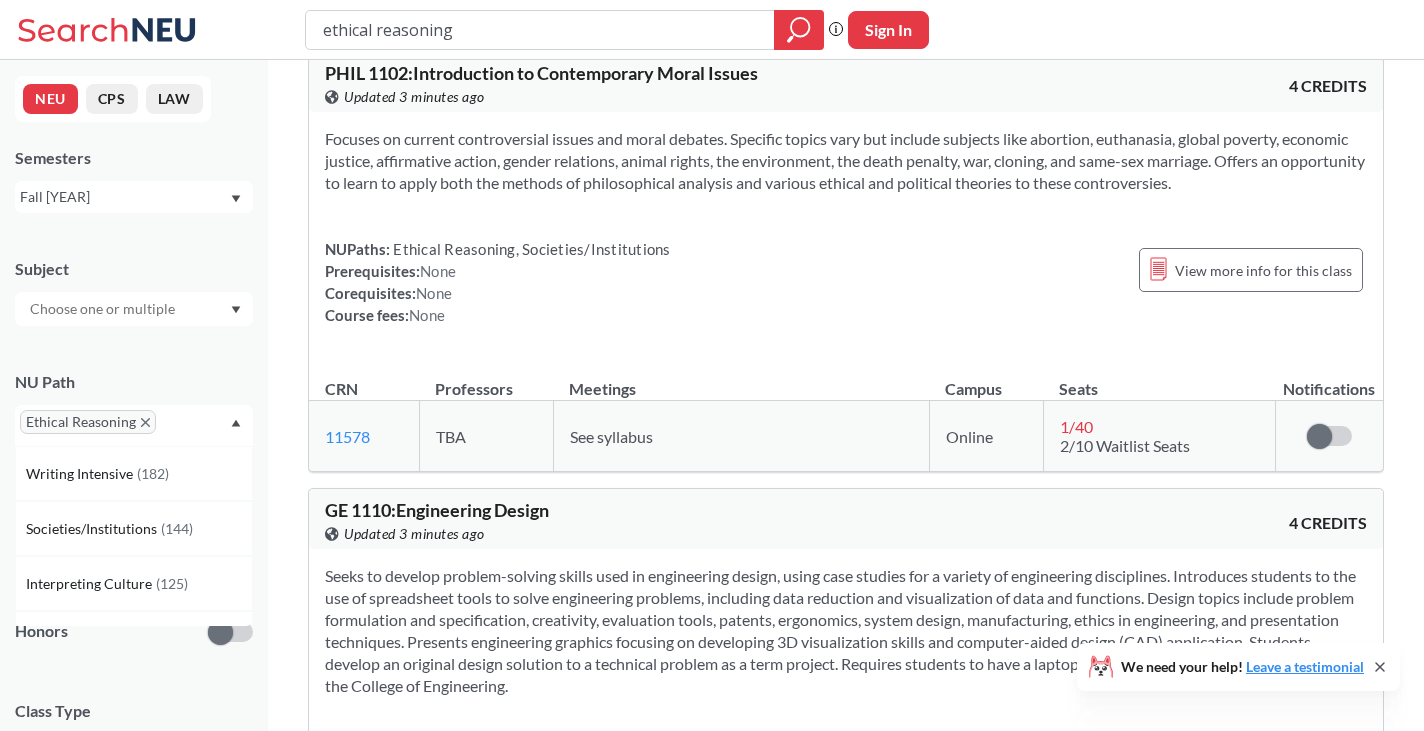 scroll, scrollTop: 5100, scrollLeft: 0, axis: vertical 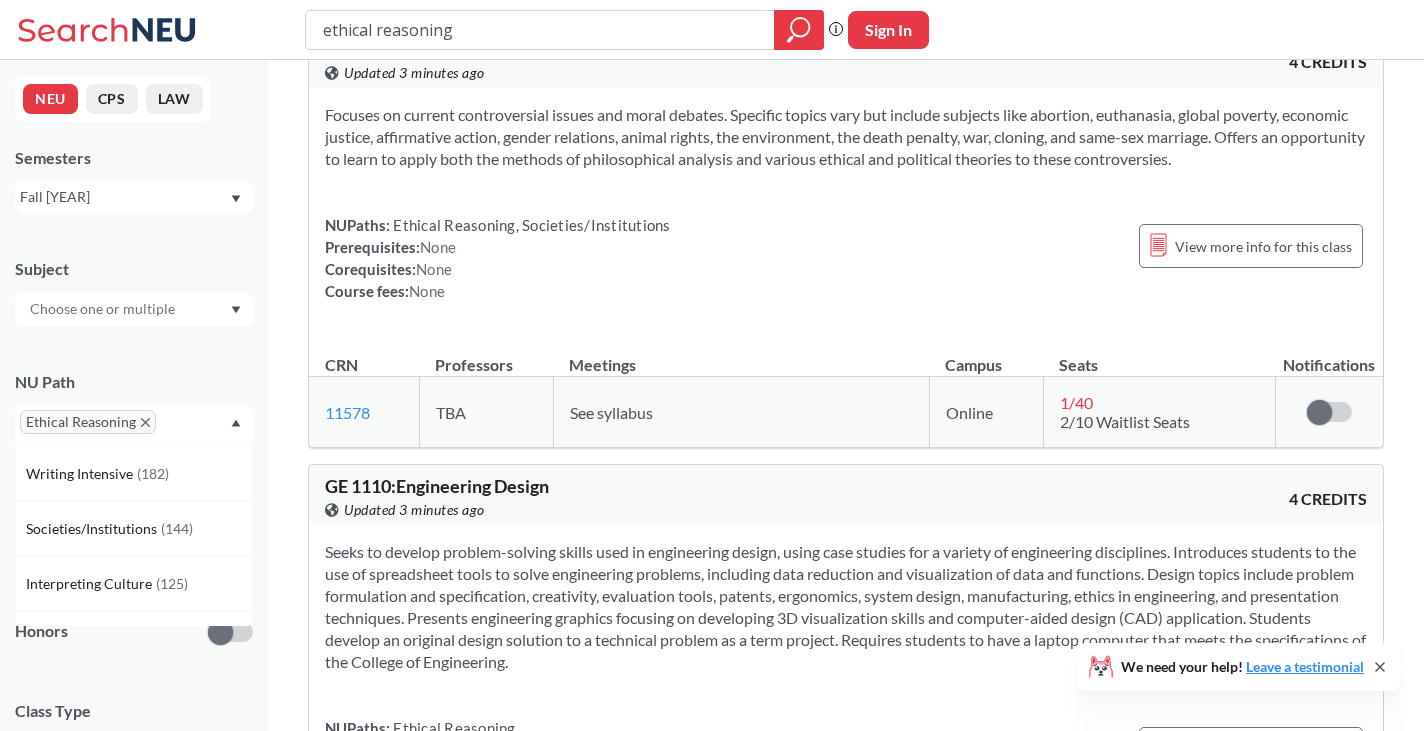 click on "1 / 40" at bounding box center (1076, 402) 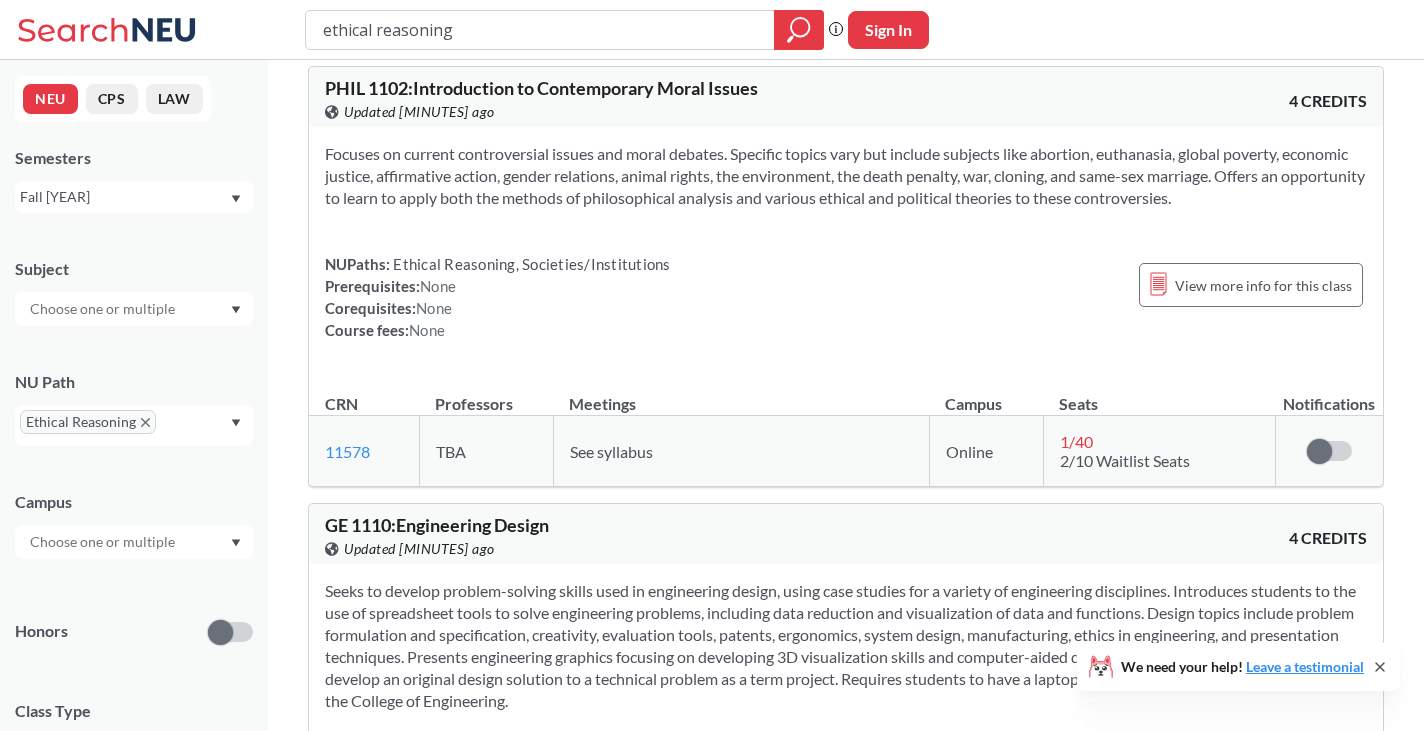 scroll, scrollTop: 5000, scrollLeft: 0, axis: vertical 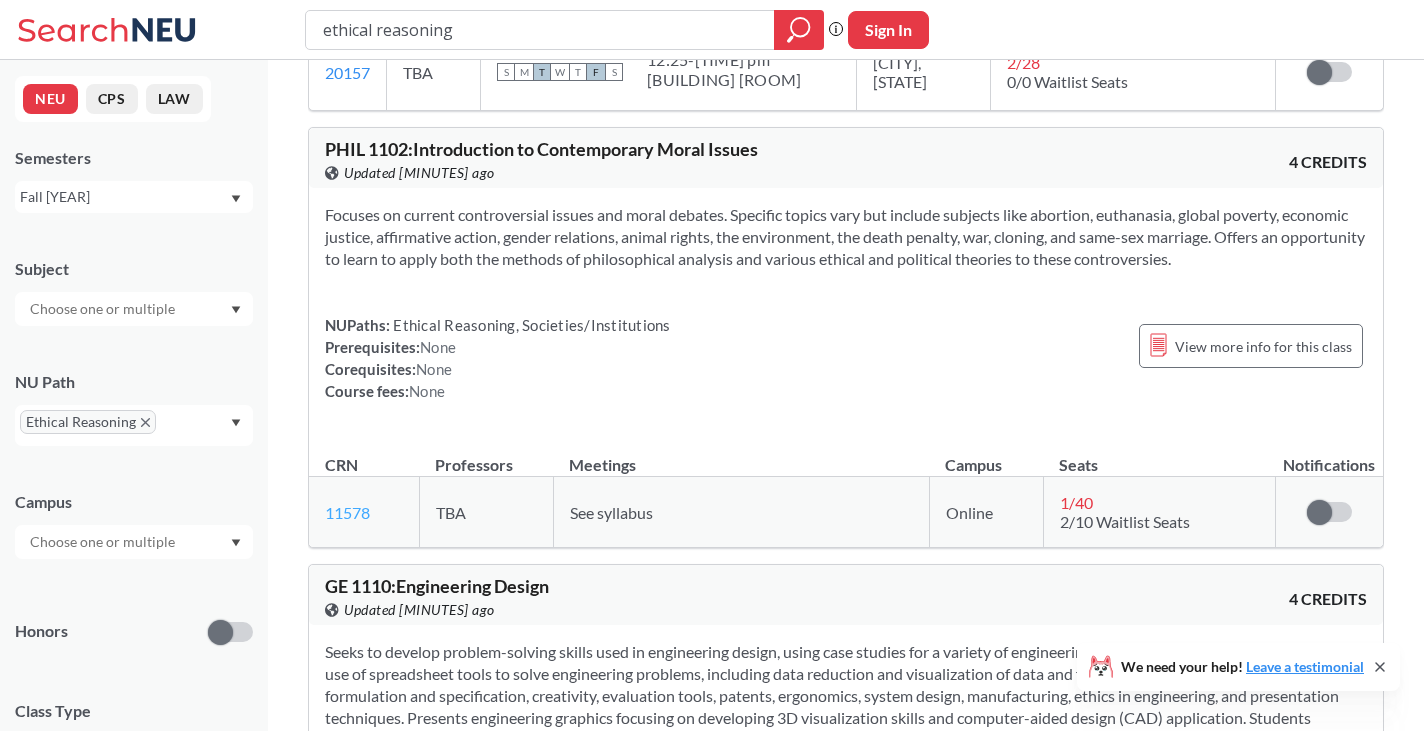 click on "11578" at bounding box center (347, 512) 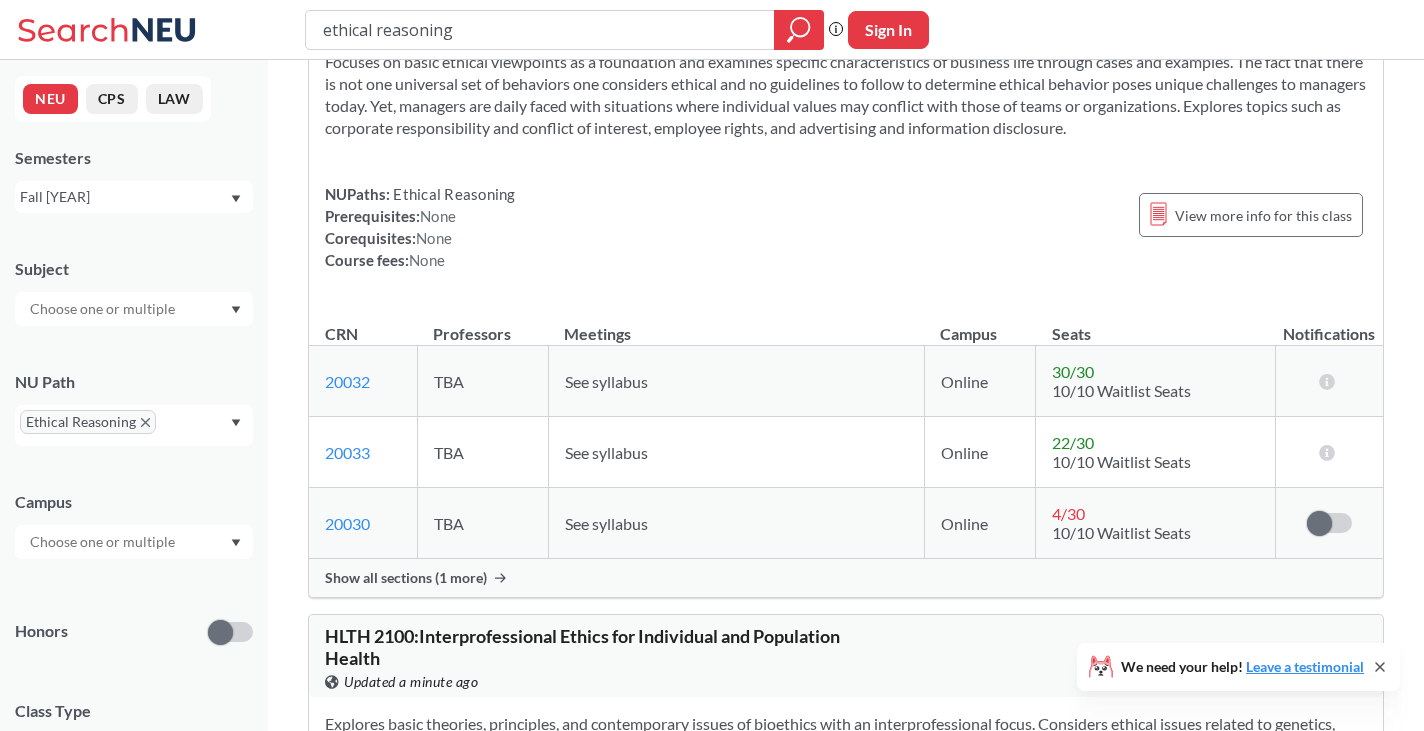 scroll, scrollTop: 20100, scrollLeft: 0, axis: vertical 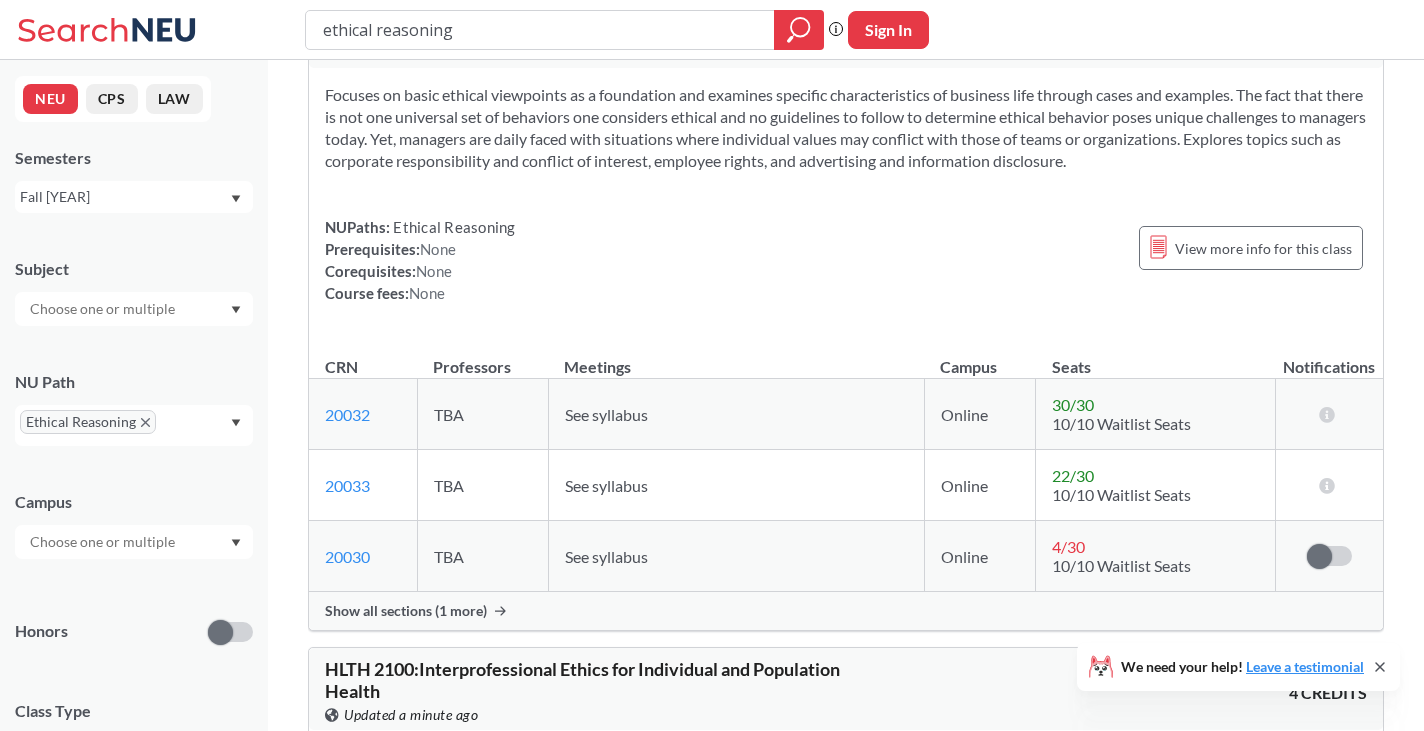 click on "See syllabus" at bounding box center [736, 414] 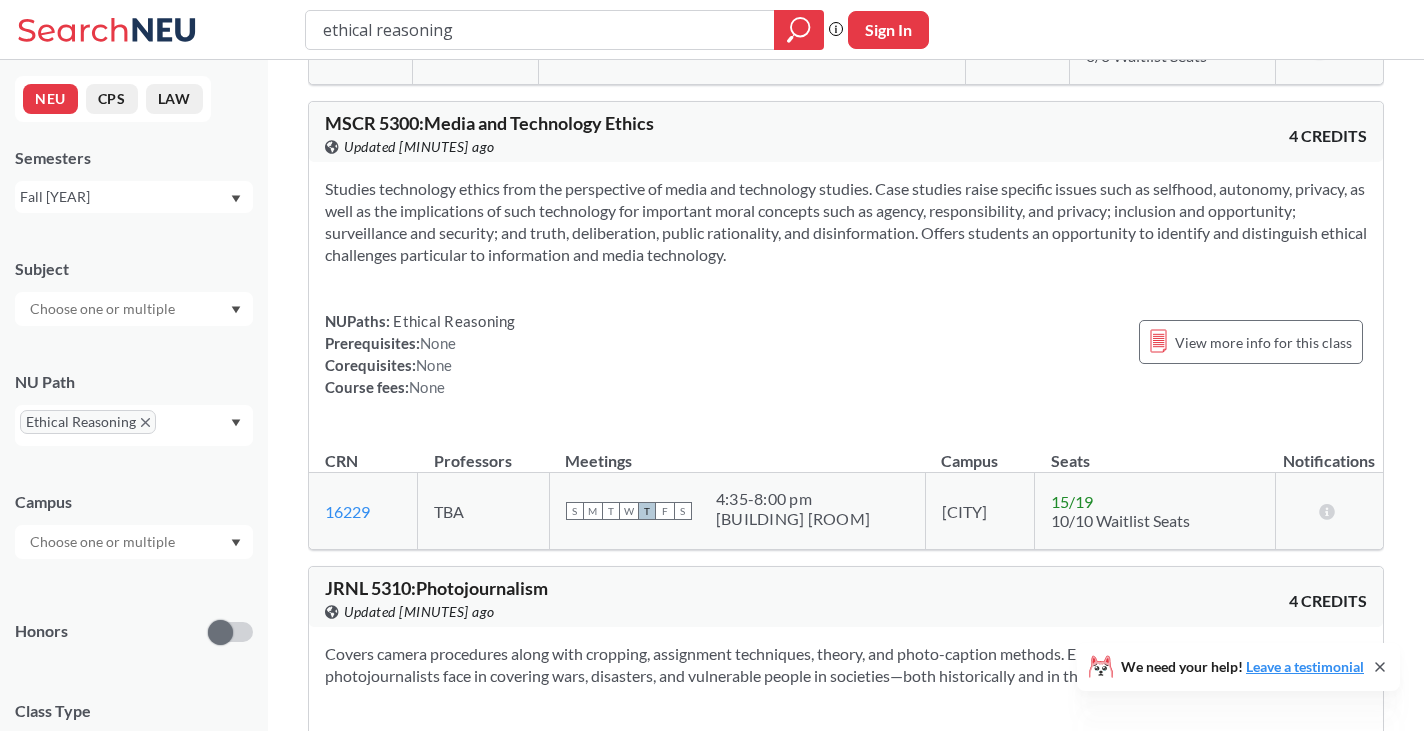 scroll, scrollTop: 33100, scrollLeft: 0, axis: vertical 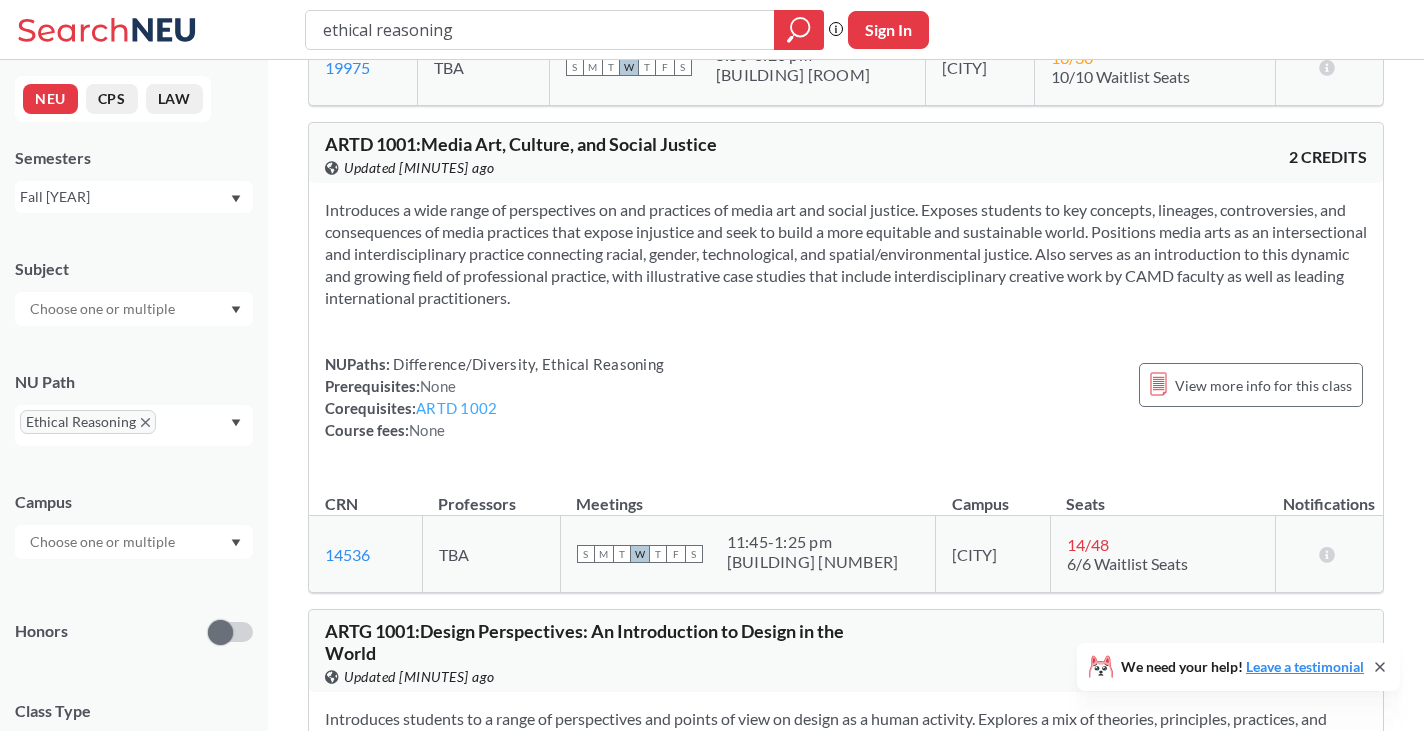 click on "ARTD 1002" at bounding box center [456, 408] 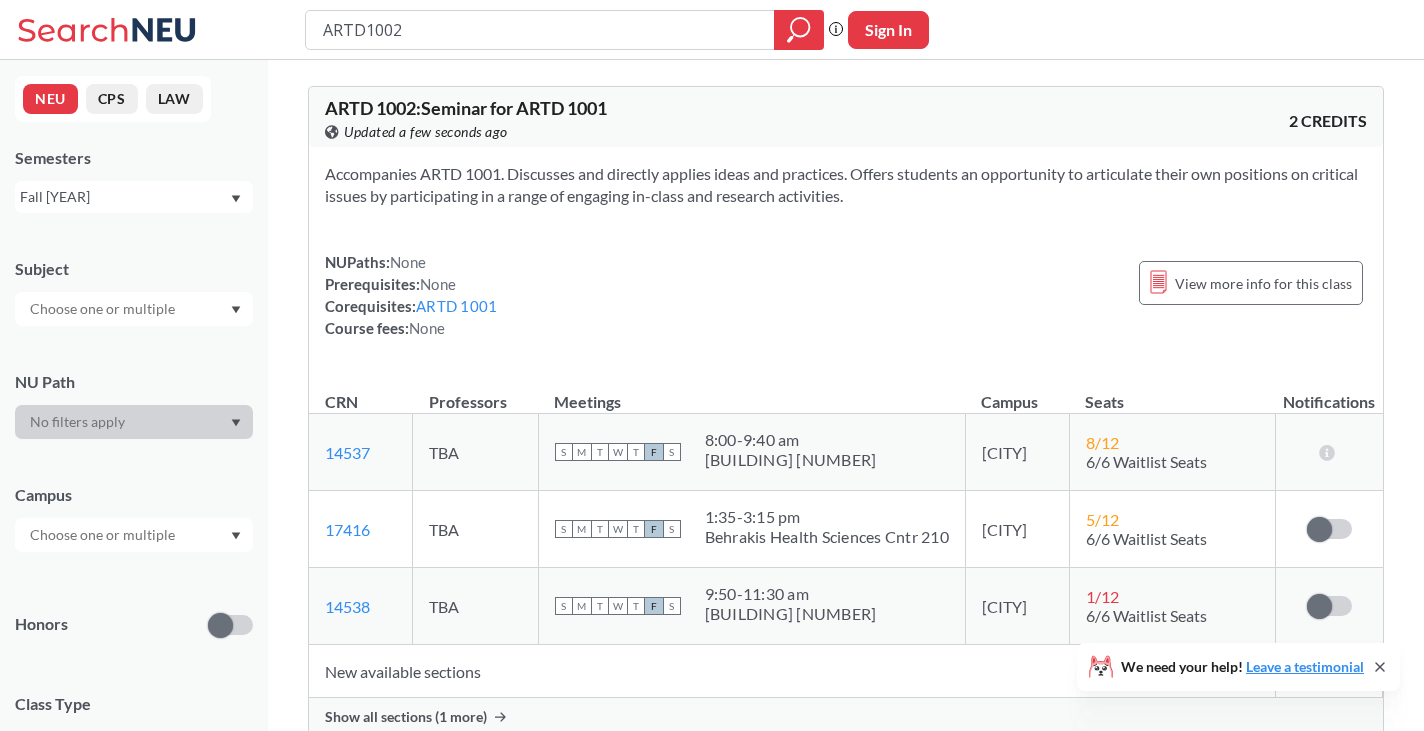 scroll, scrollTop: 0, scrollLeft: 0, axis: both 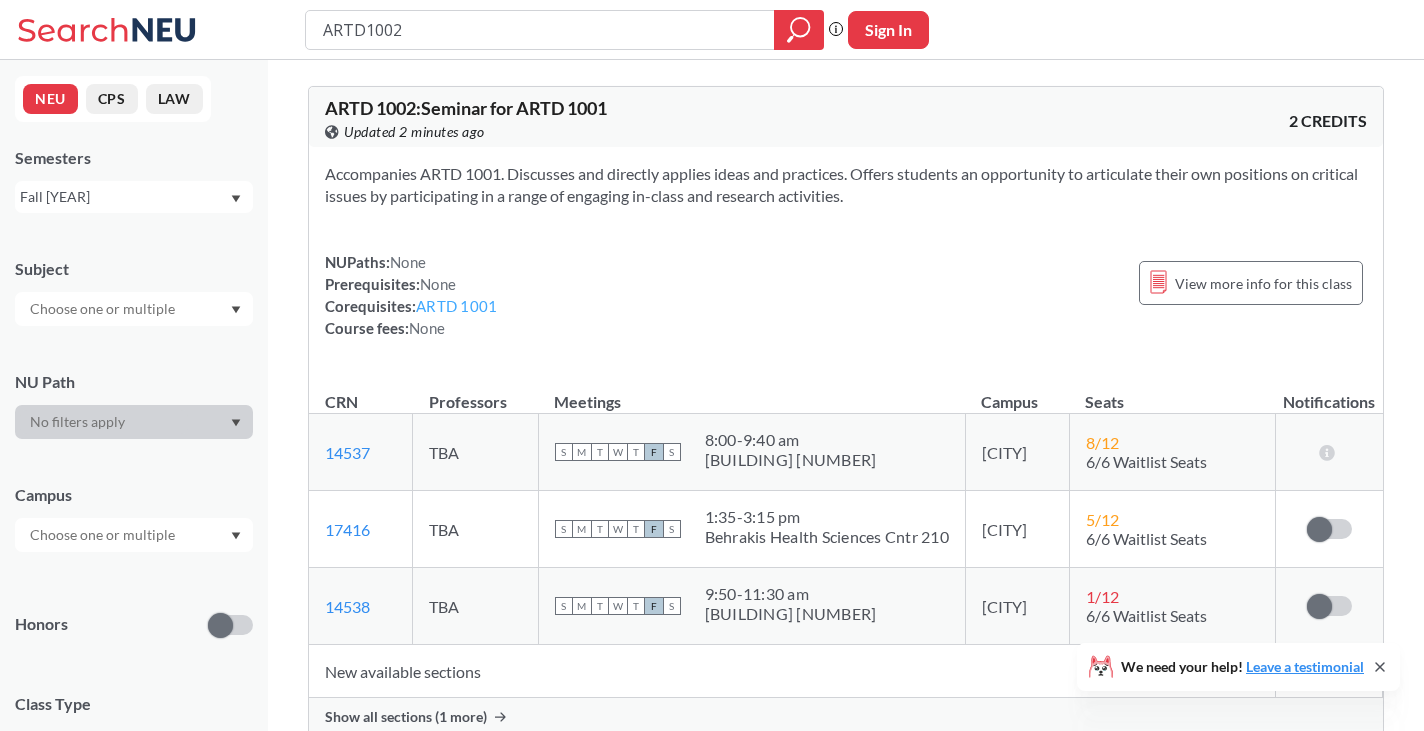click on "ARTD 1001" at bounding box center (456, 306) 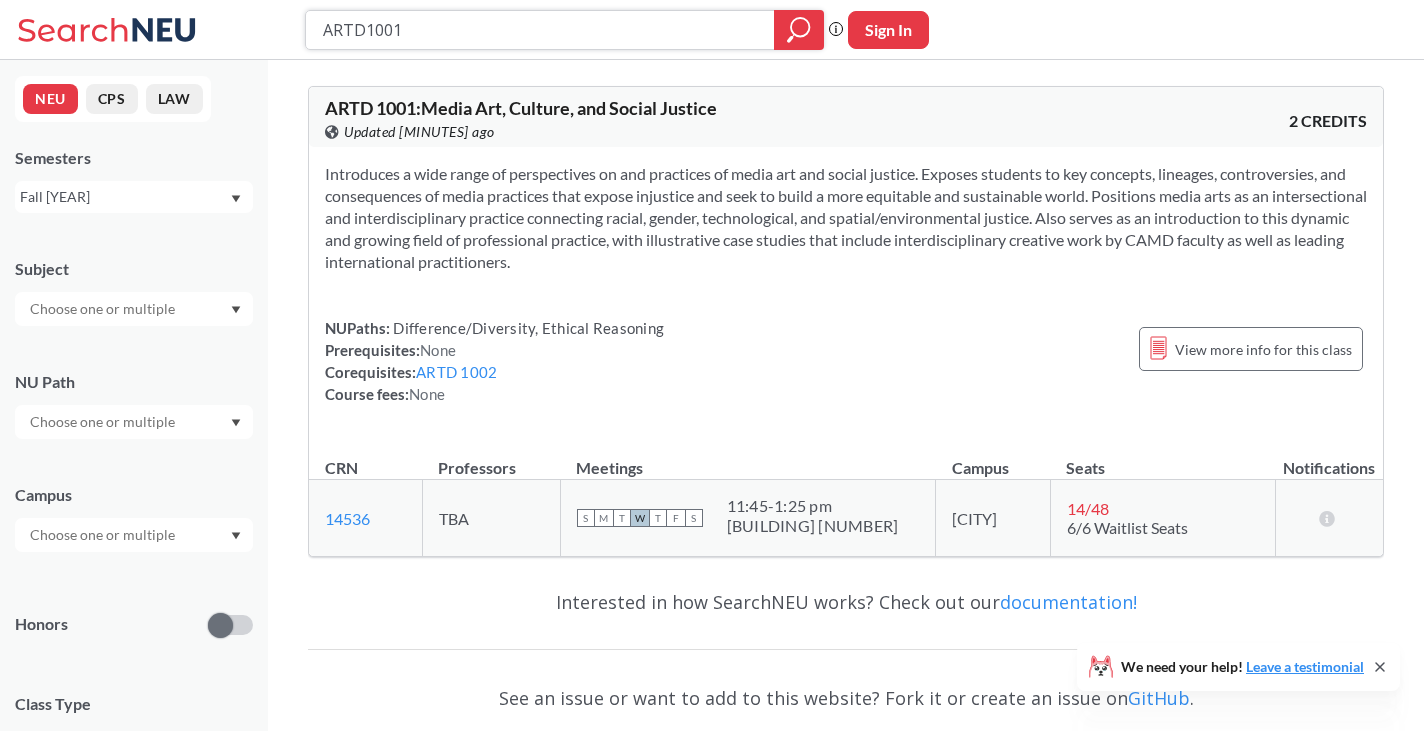 drag, startPoint x: 435, startPoint y: 24, endPoint x: 236, endPoint y: 14, distance: 199.2511 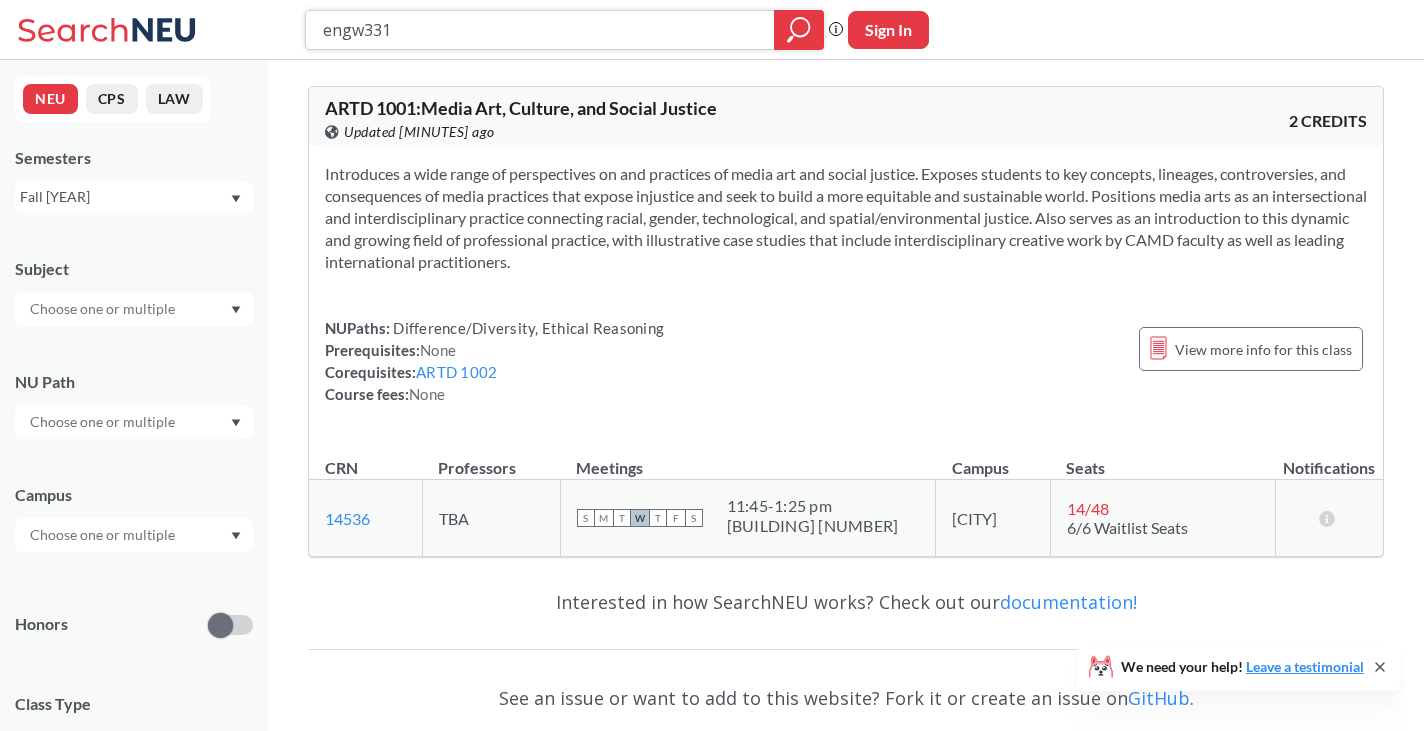 type on "engw3314" 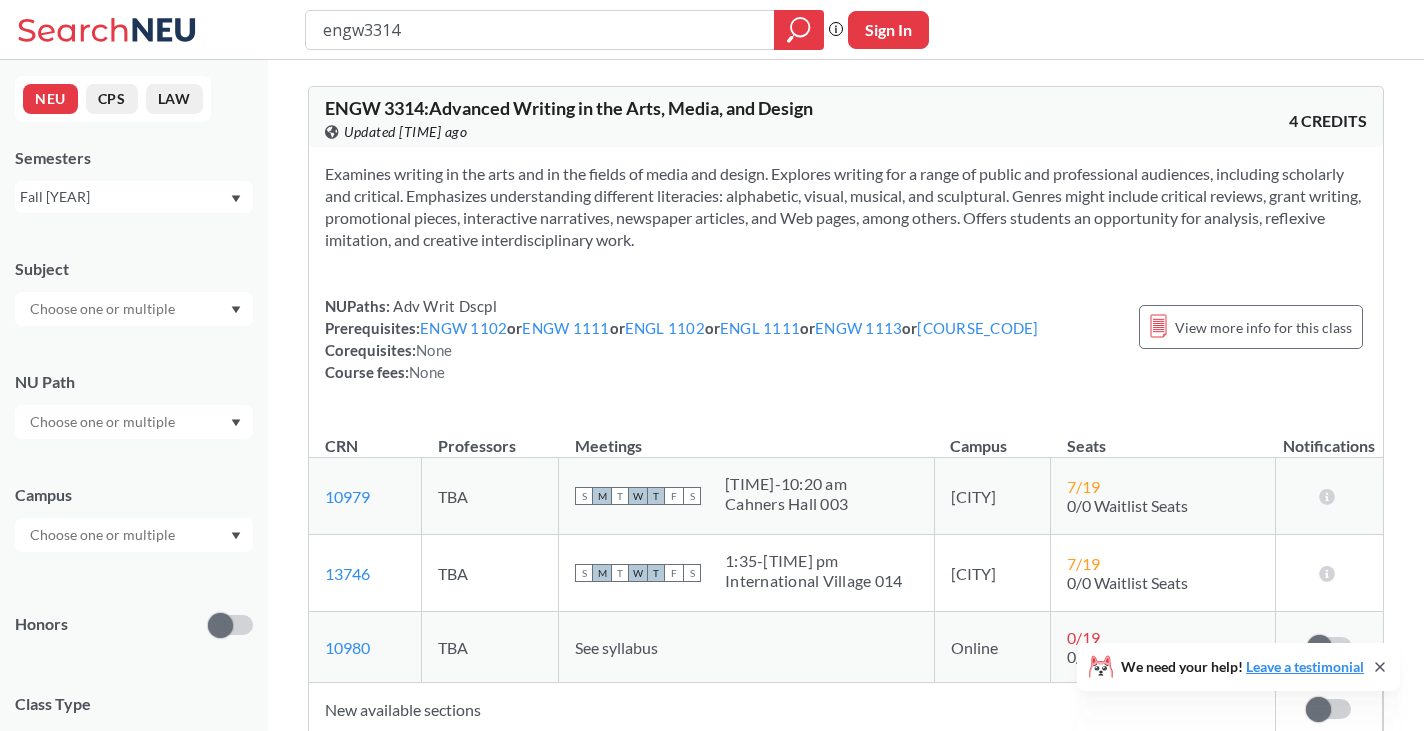 click on "Examines writing in the arts and in the fields of media and design. Explores writing for a range of public and professional audiences, including scholarly and critical. Emphasizes understanding different literacies: alphabetic, visual, musical, and sculptural. Genres might include critical reviews, grant writing, promotional pieces, interactive narratives, newspaper articles, and Web pages, among others. Offers students an opportunity for analysis, reflexive imitation, and creative interdisciplinary work.
NUPaths:   Adv Writ Dscpl Prerequisites:  ENGW [NUMBER]  or  ENGW [NUMBER]  or  ENGL [NUMBER]  or  ENGL [NUMBER]  or  ENGW [NUMBER]  or  ENGW [NUMBER]  Corequisites:  None Course fees:  None View more info for this class" at bounding box center (846, 281) 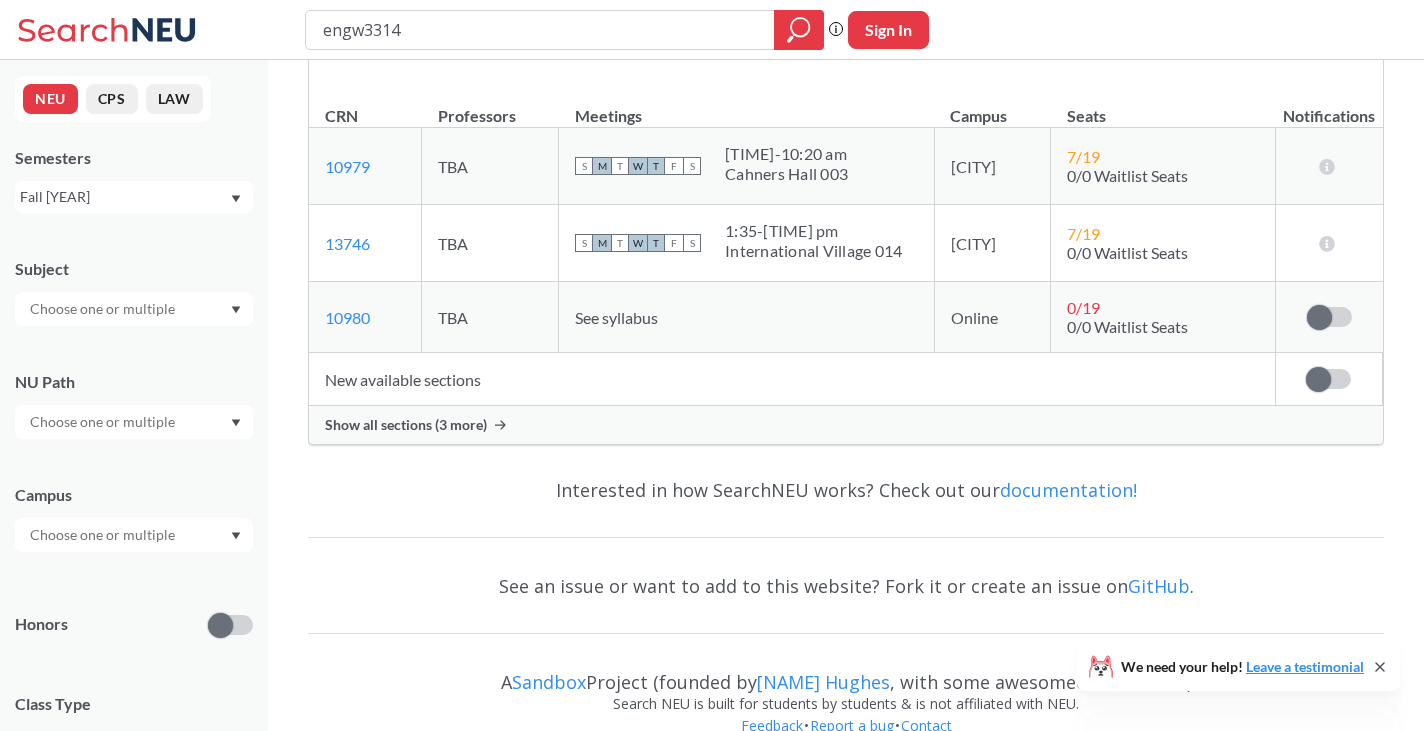 scroll, scrollTop: 366, scrollLeft: 0, axis: vertical 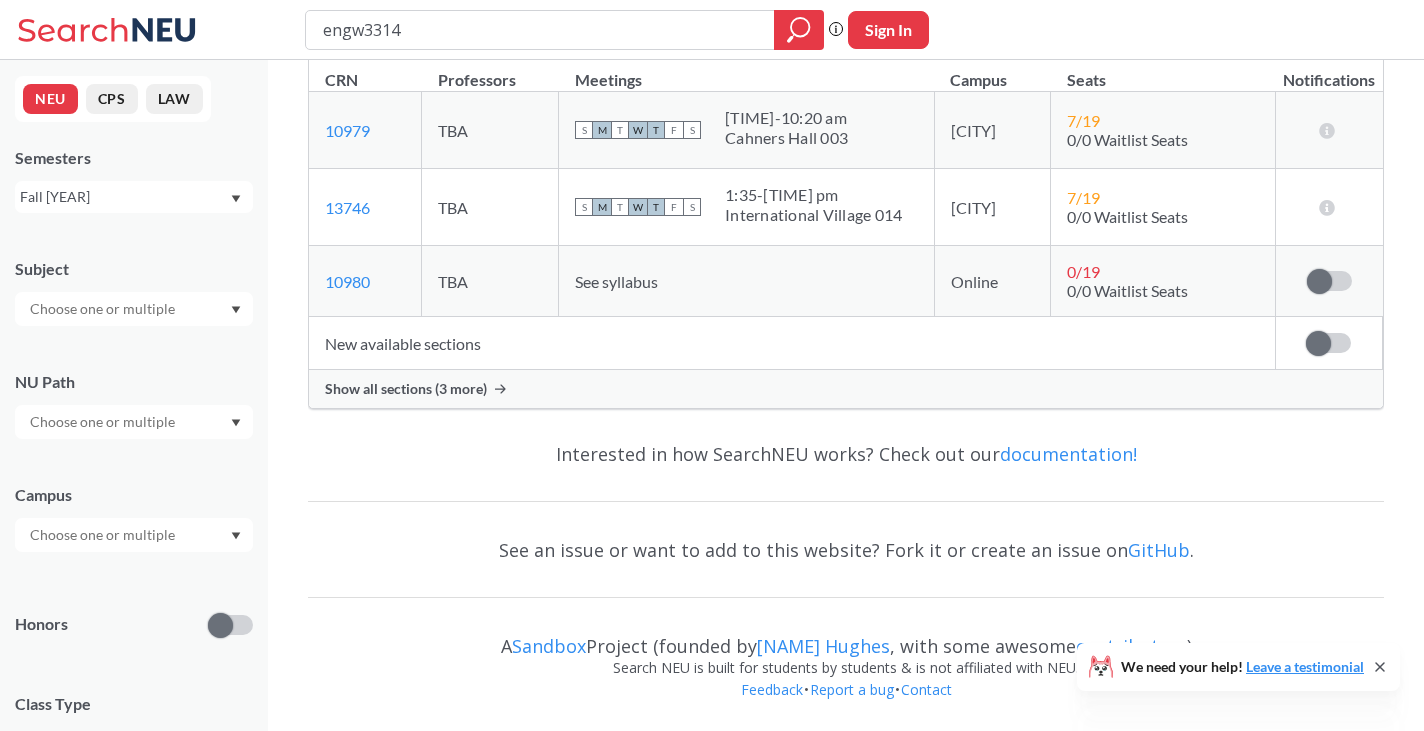 click on "Show all sections (3 more)" at bounding box center [406, 389] 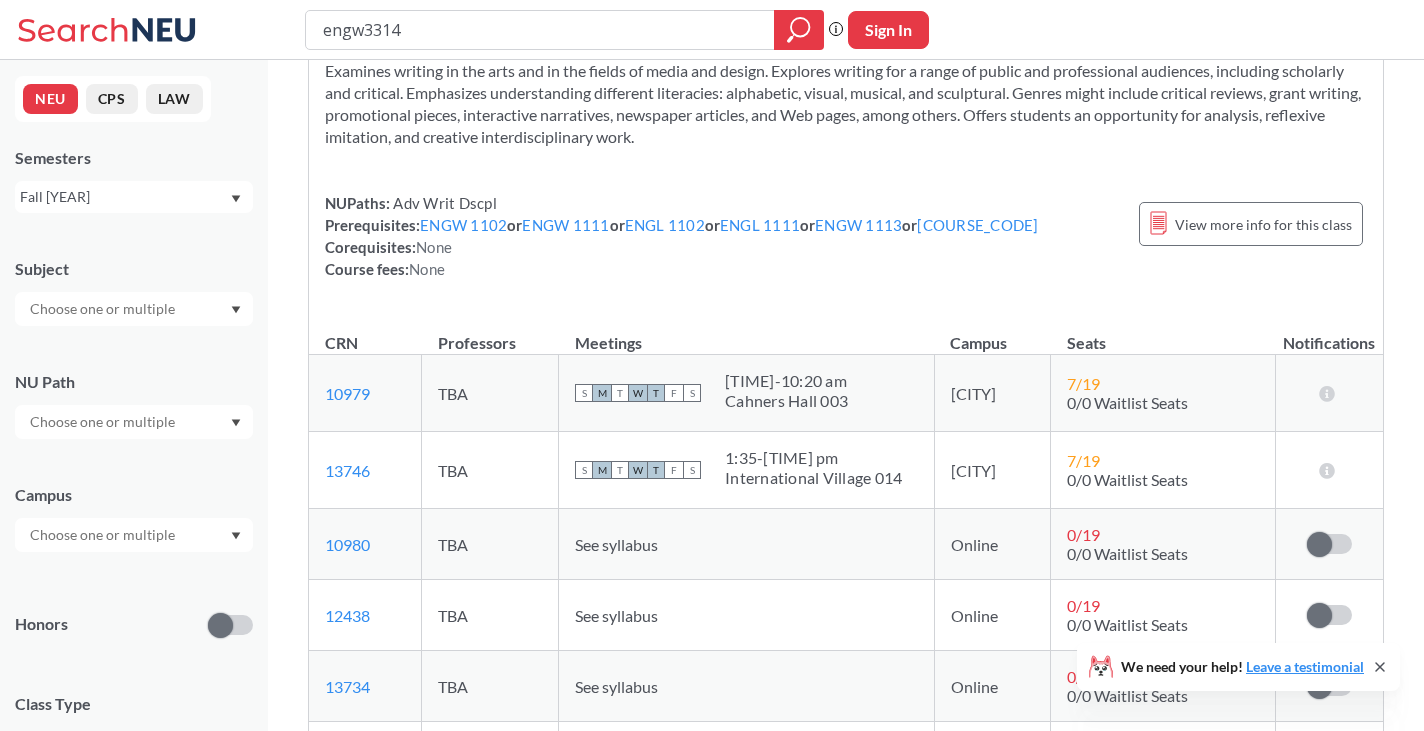 scroll, scrollTop: 0, scrollLeft: 0, axis: both 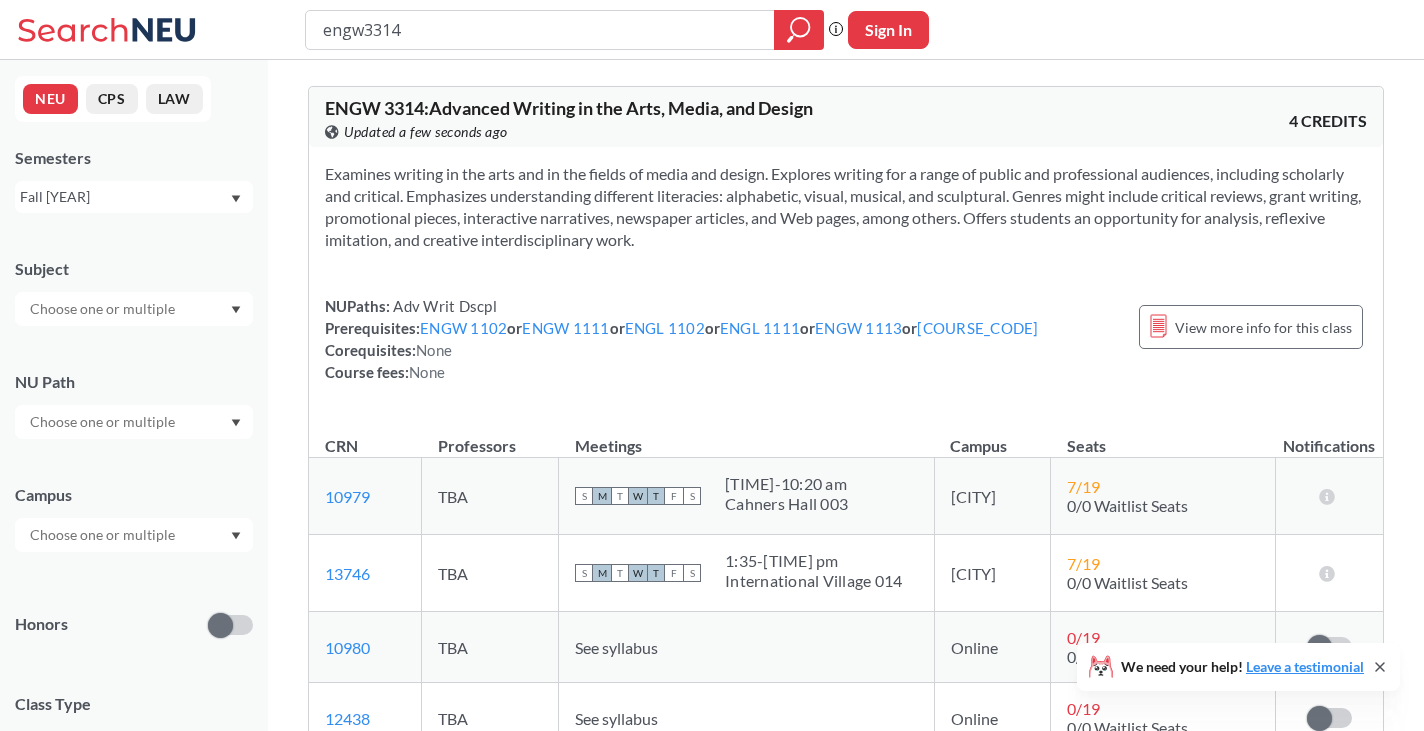type on "ARTD1001" 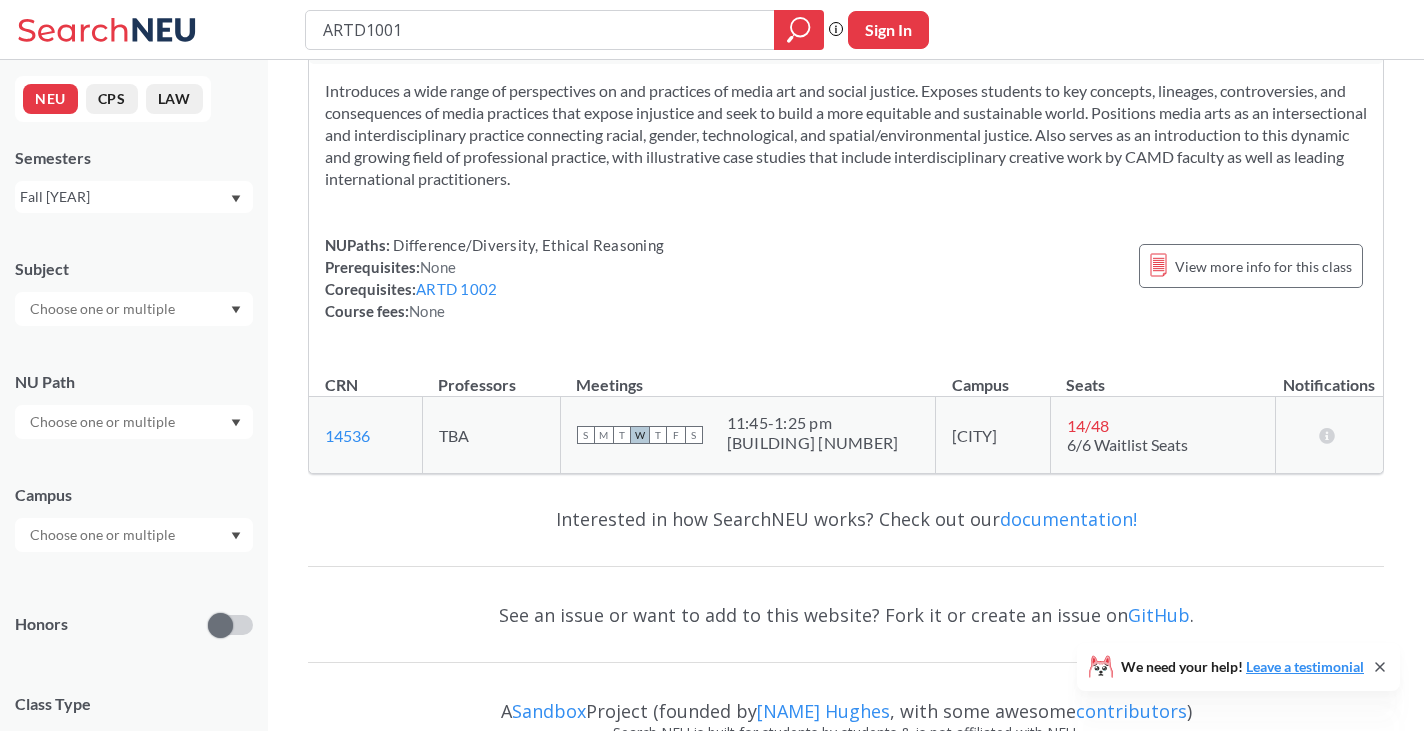scroll, scrollTop: 0, scrollLeft: 0, axis: both 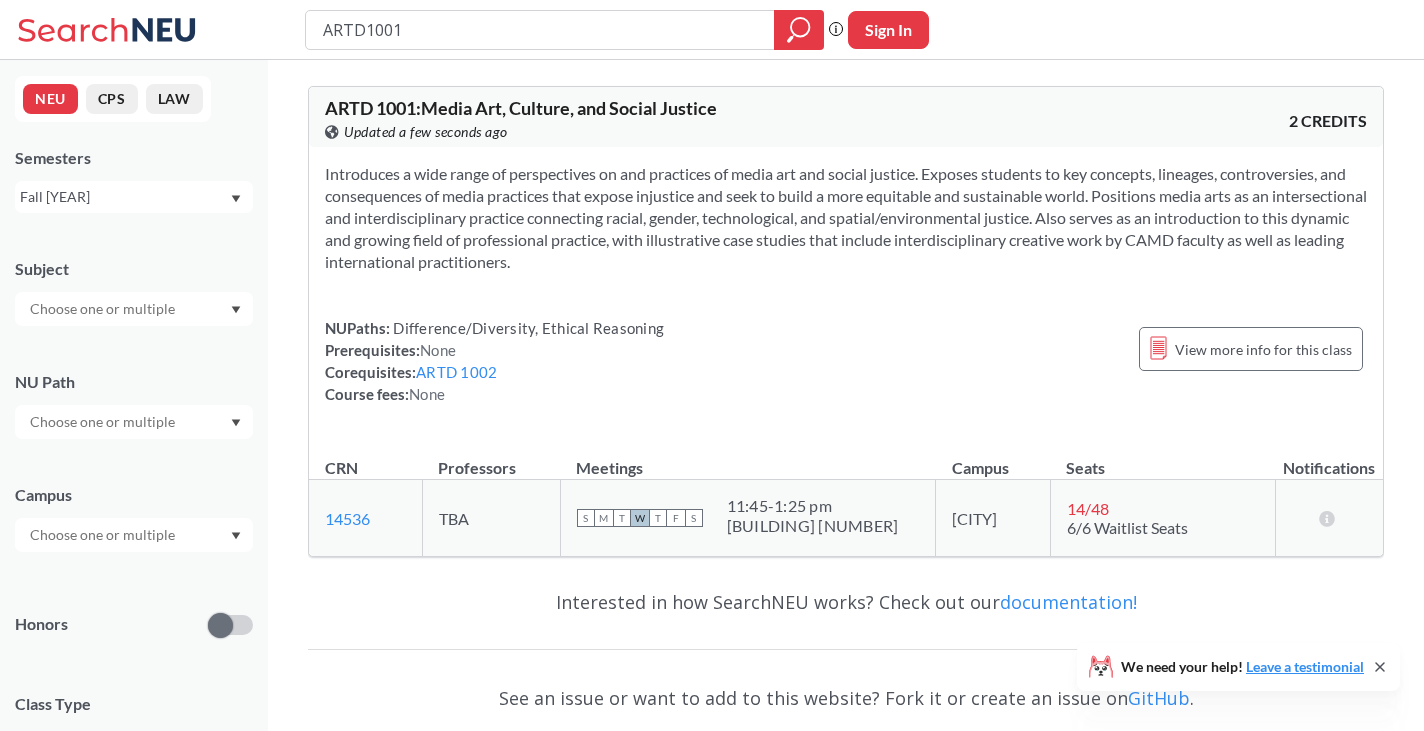 click at bounding box center [104, 422] 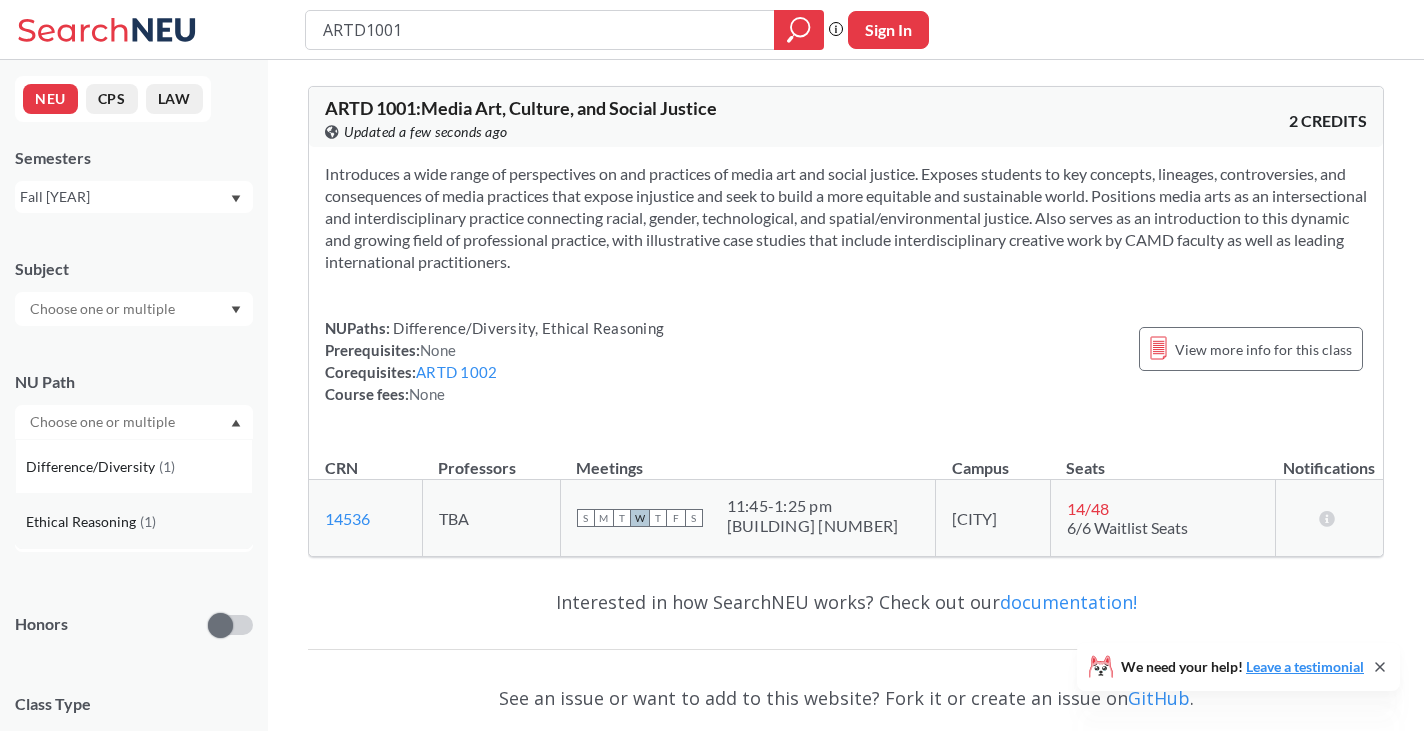 click on "( 1 )" at bounding box center [148, 521] 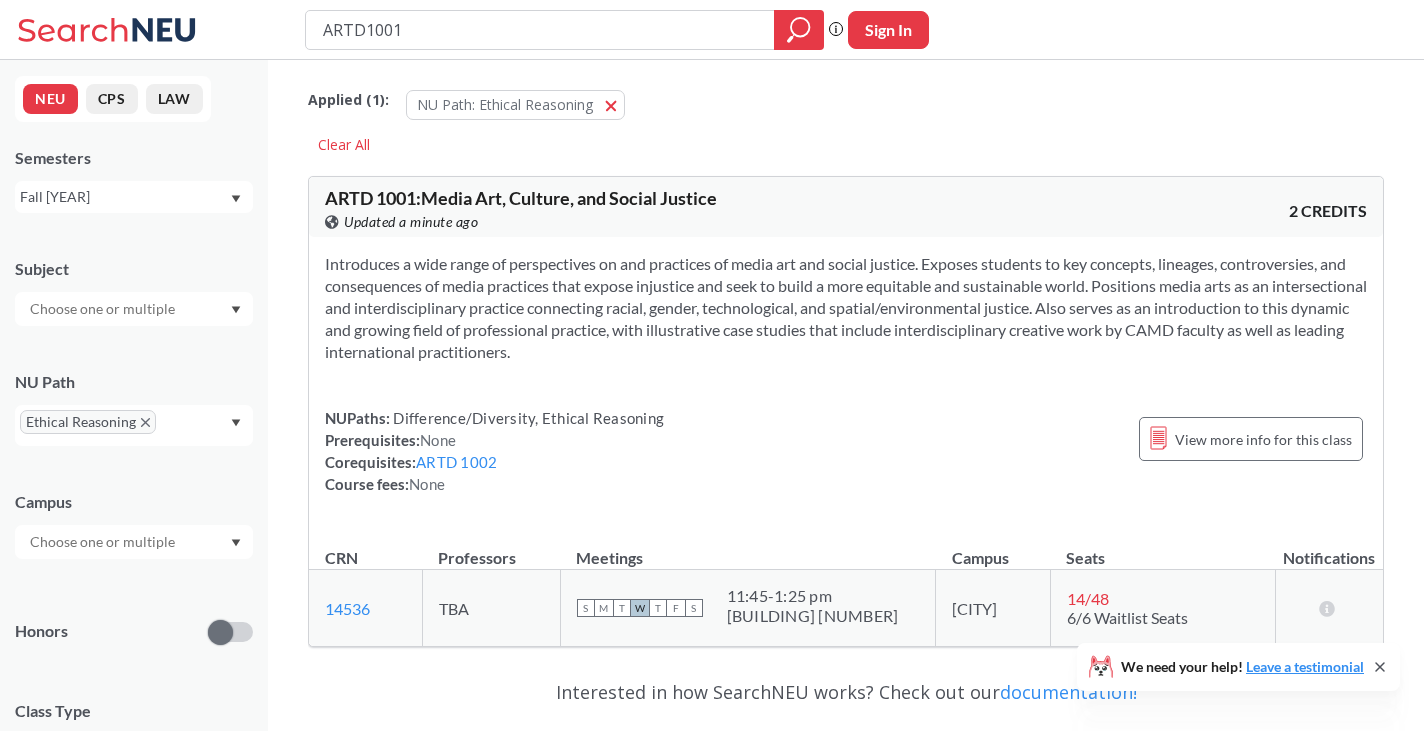 drag, startPoint x: 521, startPoint y: 39, endPoint x: 214, endPoint y: 11, distance: 308.27423 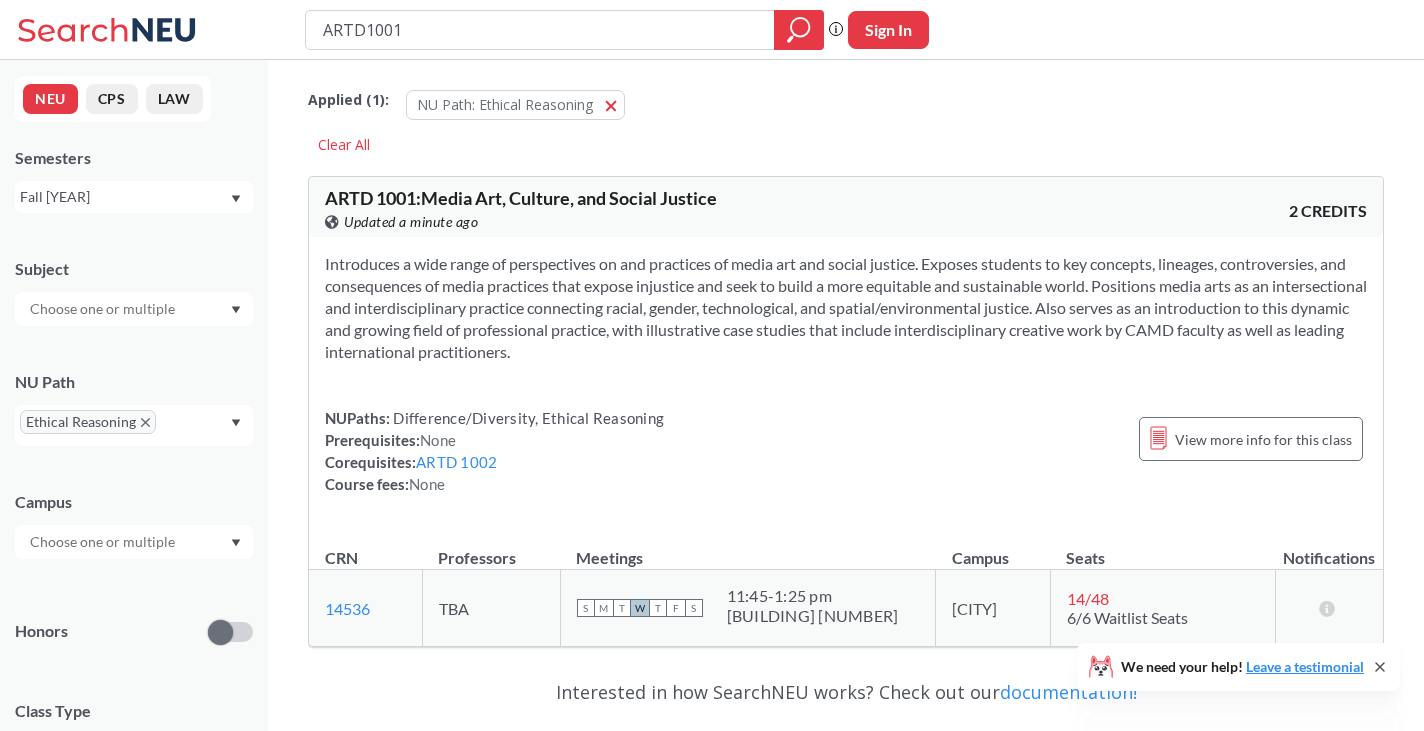 click on "ARTD1001 Phrase search guarantees the exact search appears in the results. Ex. If you want the exact phrase "studio design" to appear in the search results, wrap it up in quotes. Sign In" at bounding box center (712, 30) 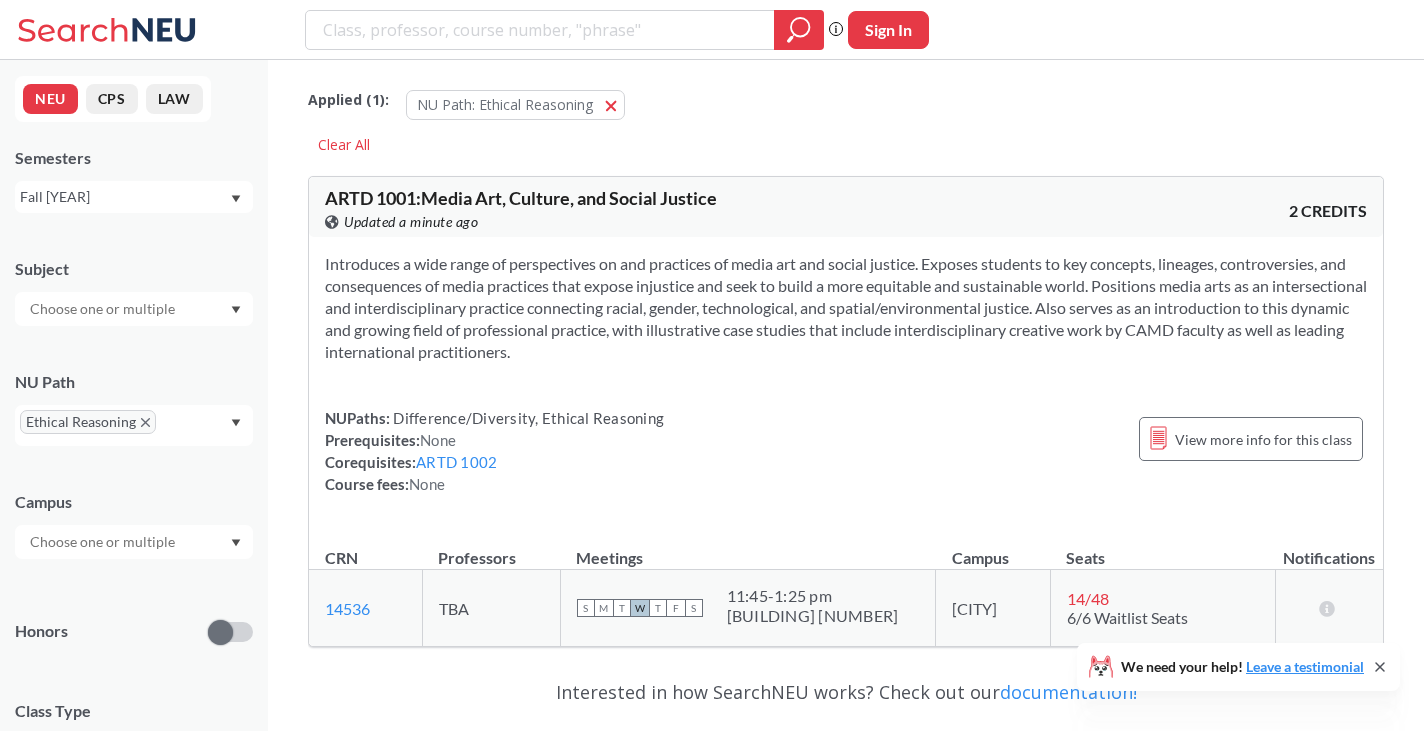 type 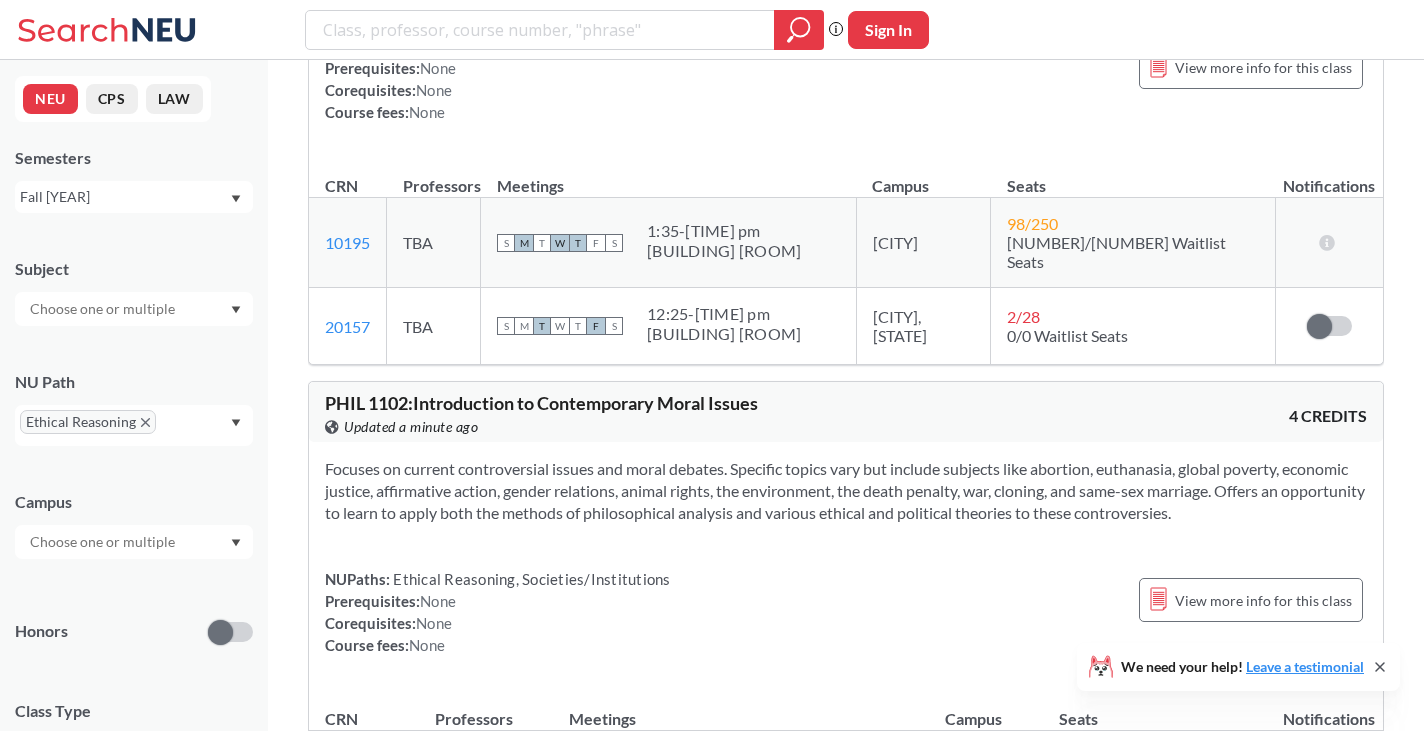 scroll, scrollTop: 1600, scrollLeft: 0, axis: vertical 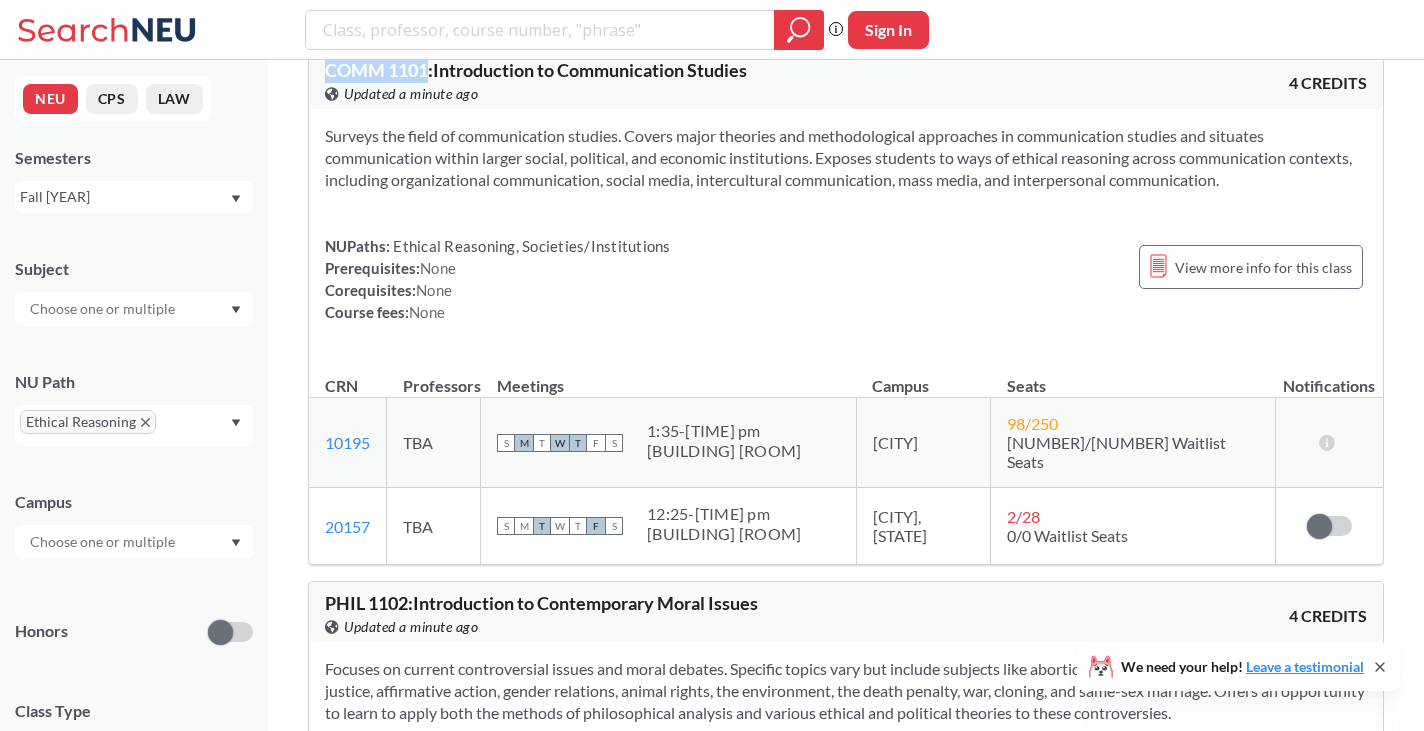 drag, startPoint x: 328, startPoint y: 72, endPoint x: 426, endPoint y: 70, distance: 98.02041 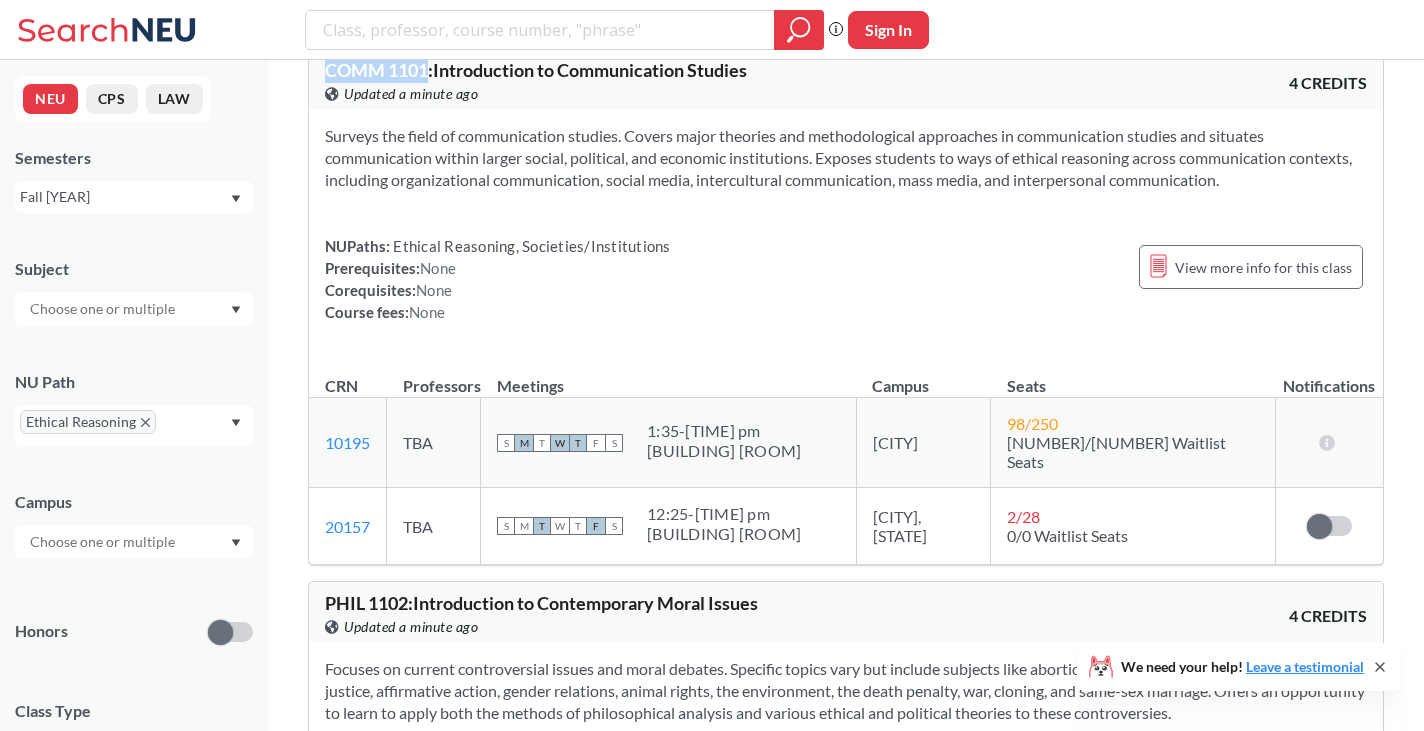 click on "COMM   1101 :  Introduction to Communication Studies" at bounding box center (536, 70) 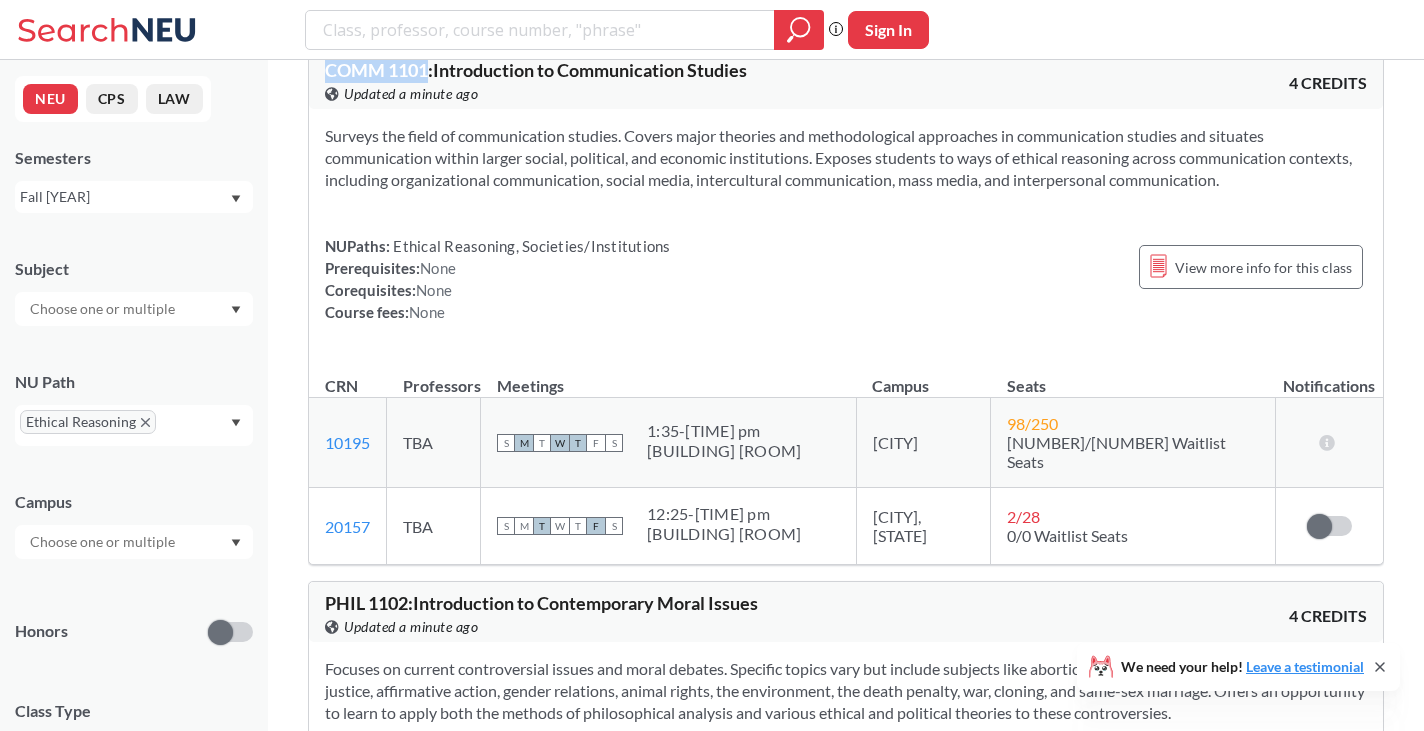 copy on "COMM   1101" 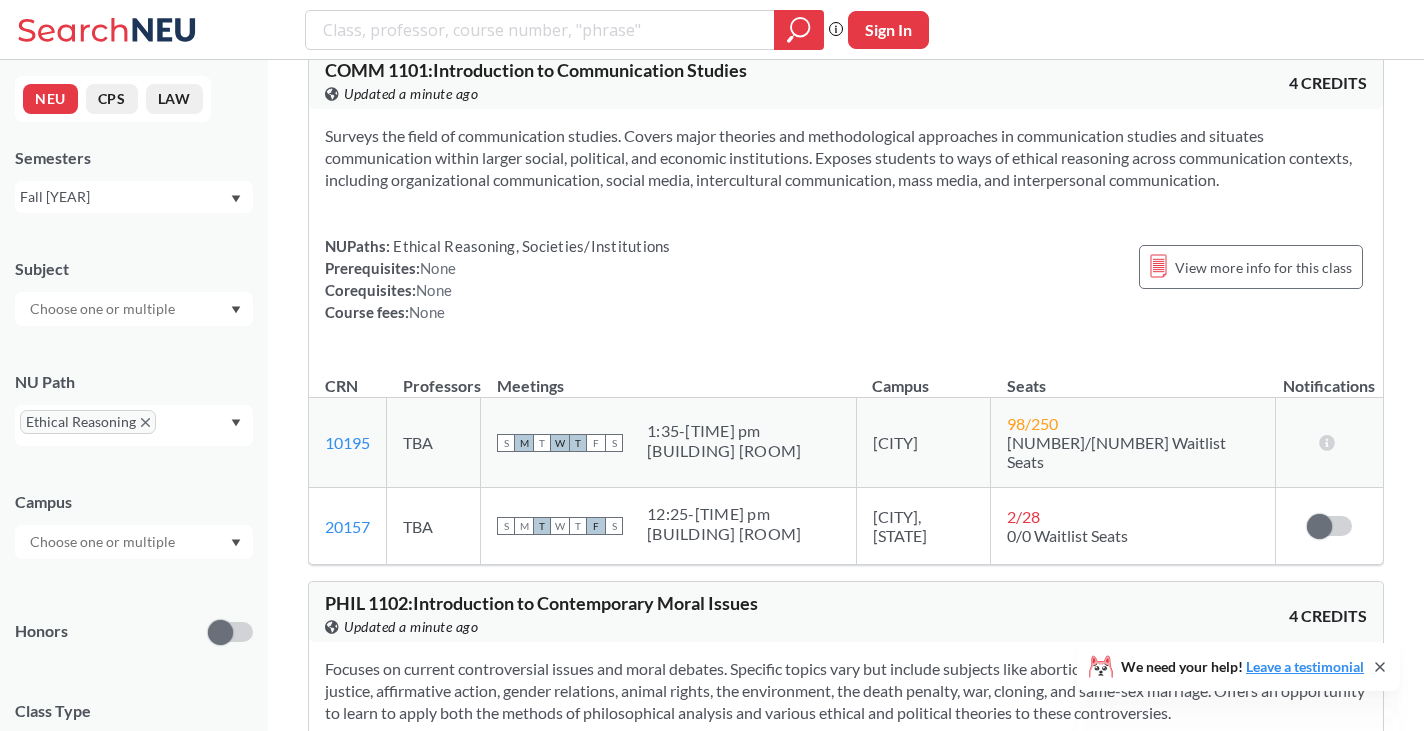 click on "Surveys the field of communication studies. Covers major theories and methodological approaches in communication studies and situates communication within larger social, political, and economic institutions. Exposes students to ways of ethical reasoning across communication contexts, including organizational communication, social media, intercultural communication, mass media, and interpersonal communication.
NUPaths:   Ethical Reasoning, Societies/Institutions Prerequisites:  None Corequisites:  None Course fees:  None View more info for this class" at bounding box center (846, 232) 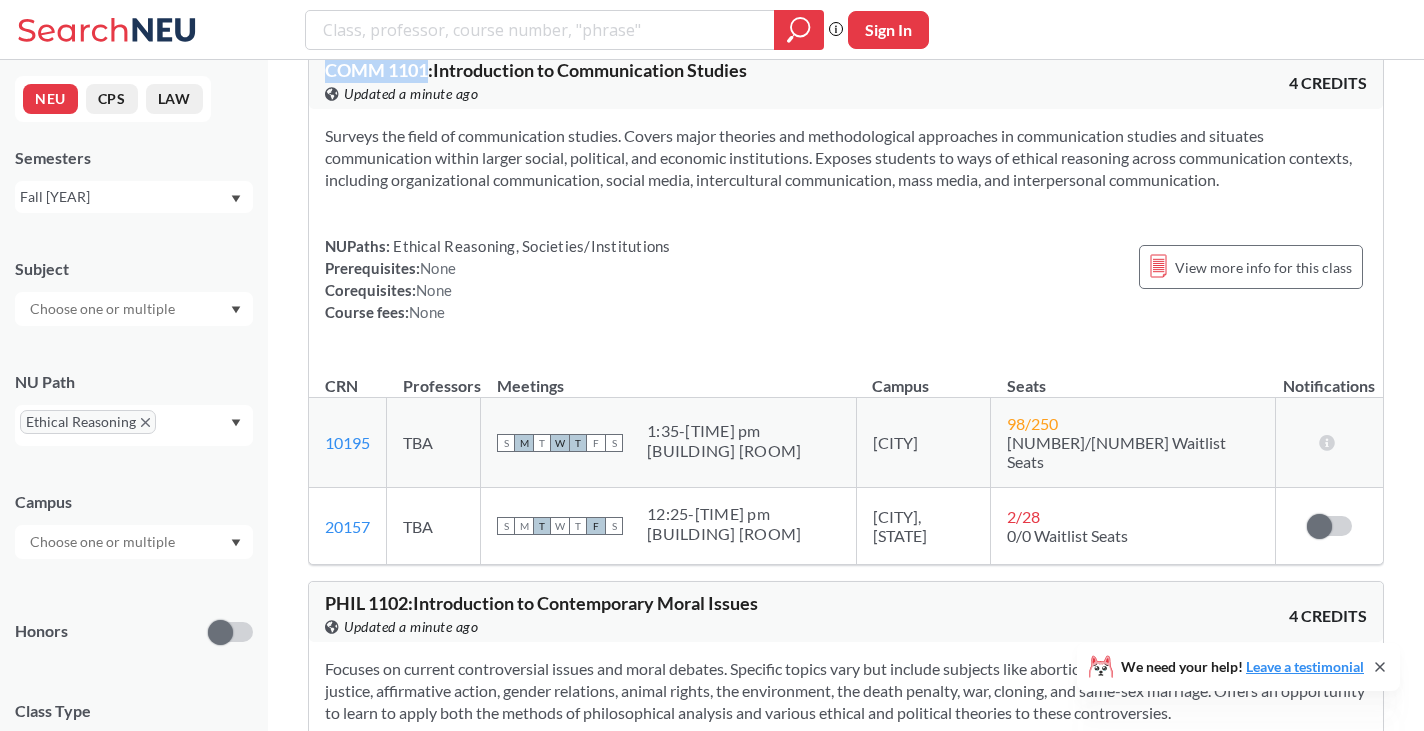 drag, startPoint x: 322, startPoint y: 69, endPoint x: 425, endPoint y: 76, distance: 103.23759 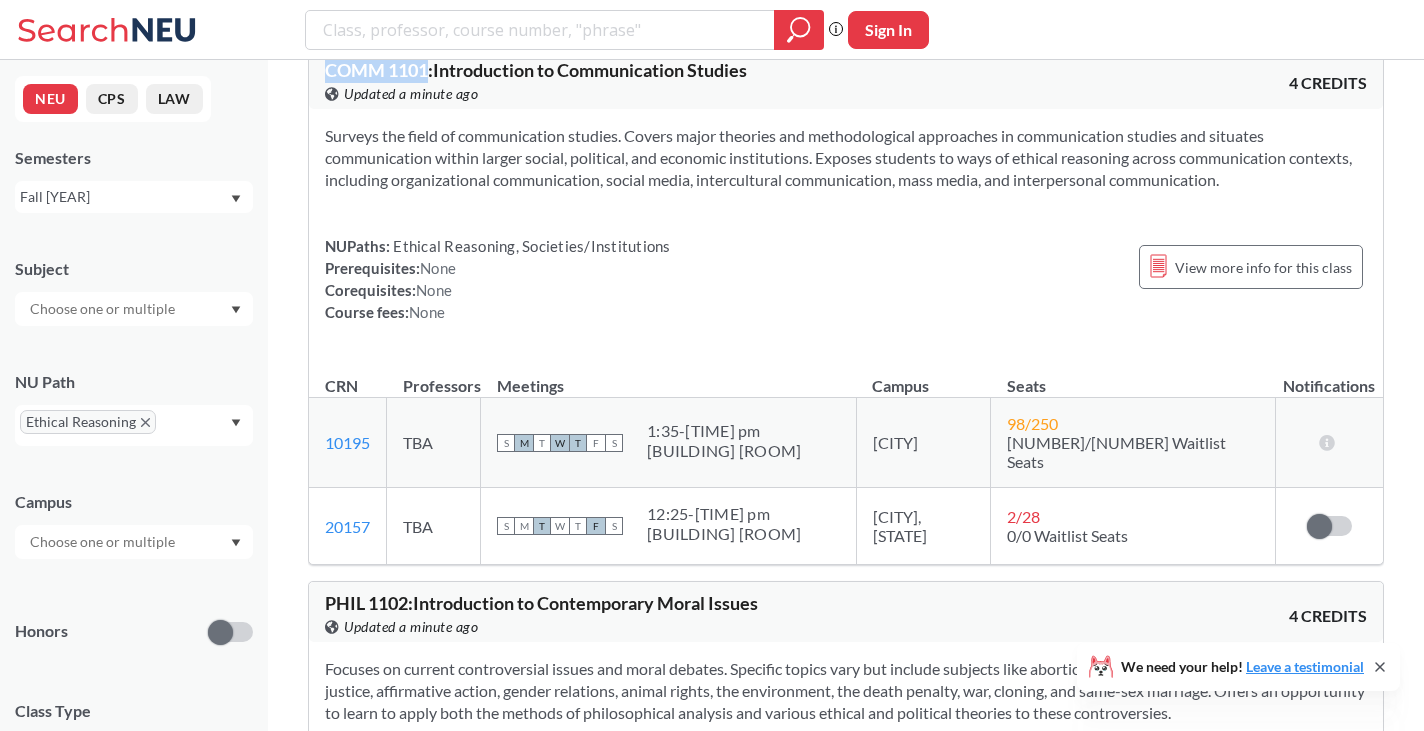 click on "COMM [NUMBER] : Introduction to Communication Studies View this course on Banner. Updated a minute ago [NUMBER] CREDITS" at bounding box center (846, 79) 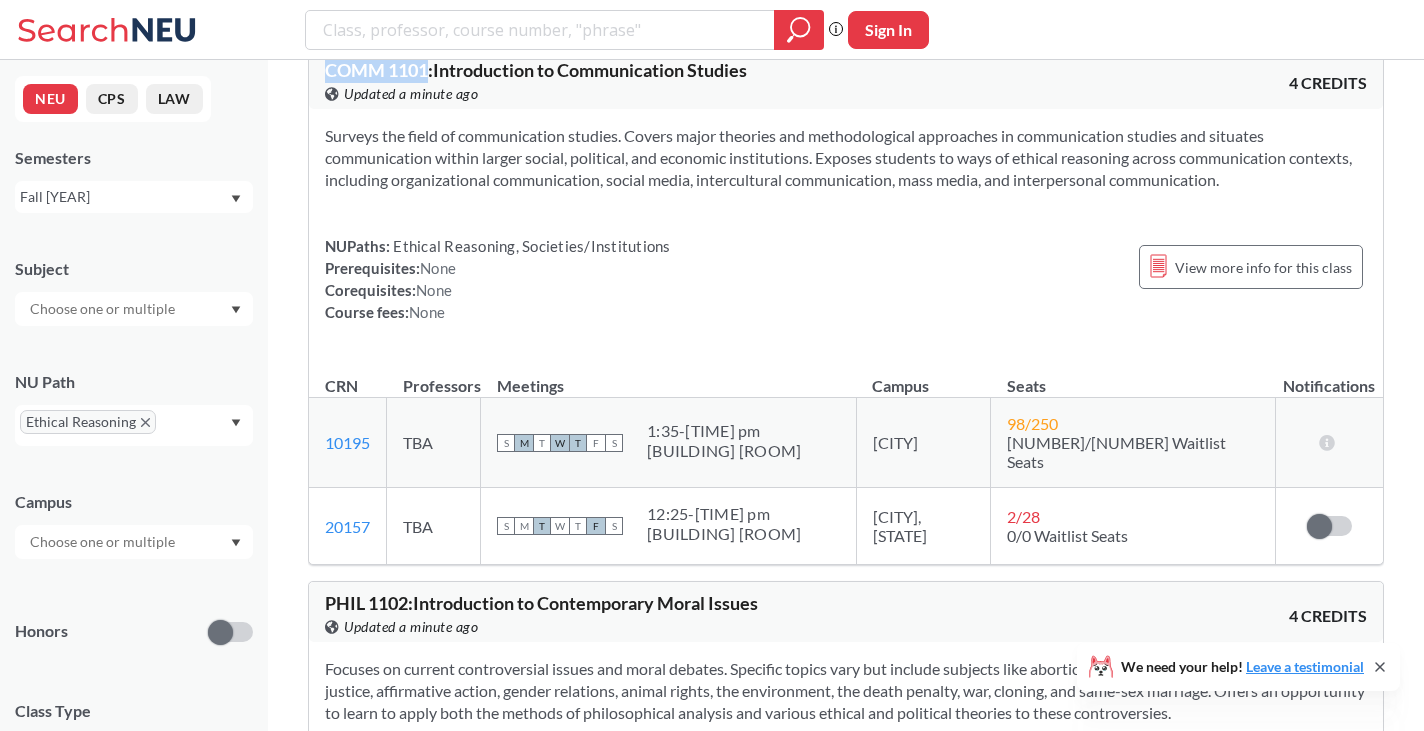 copy on "COMM   1101" 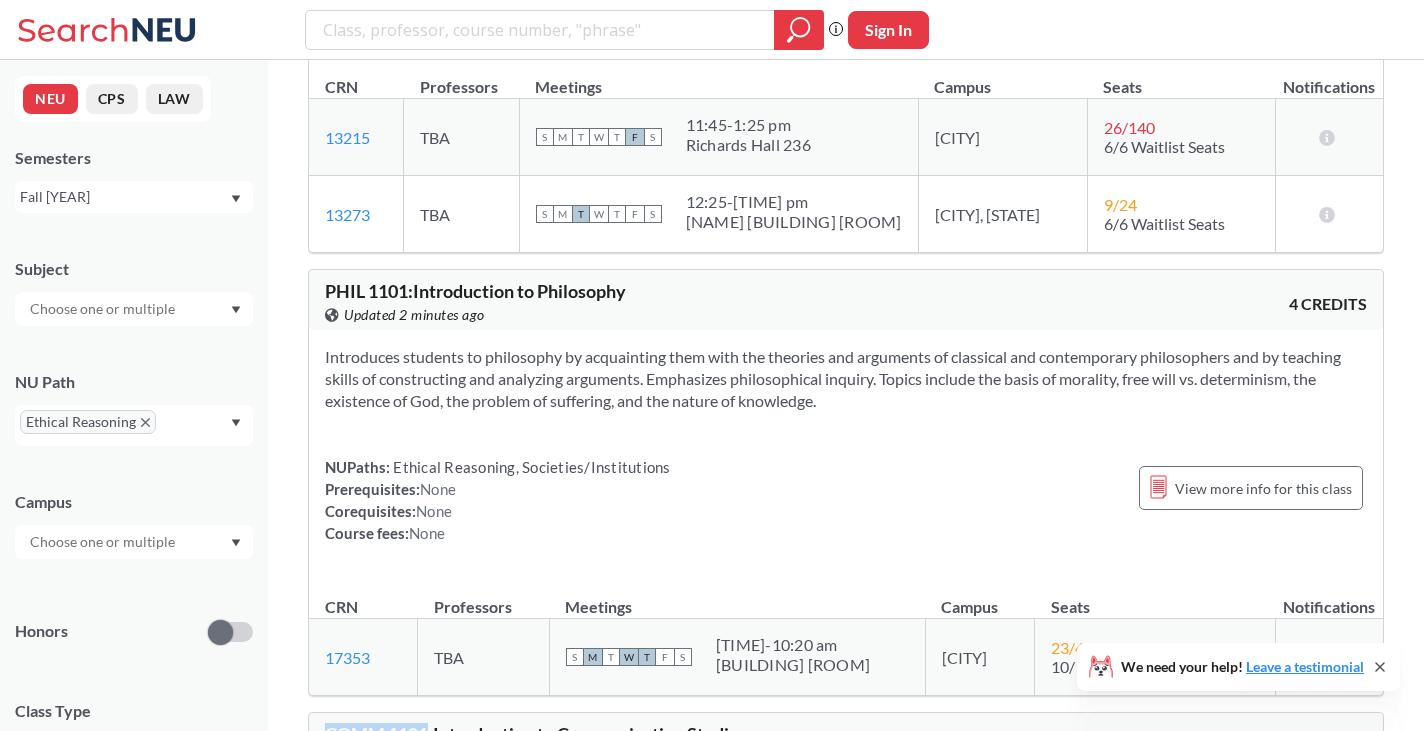 scroll, scrollTop: 900, scrollLeft: 0, axis: vertical 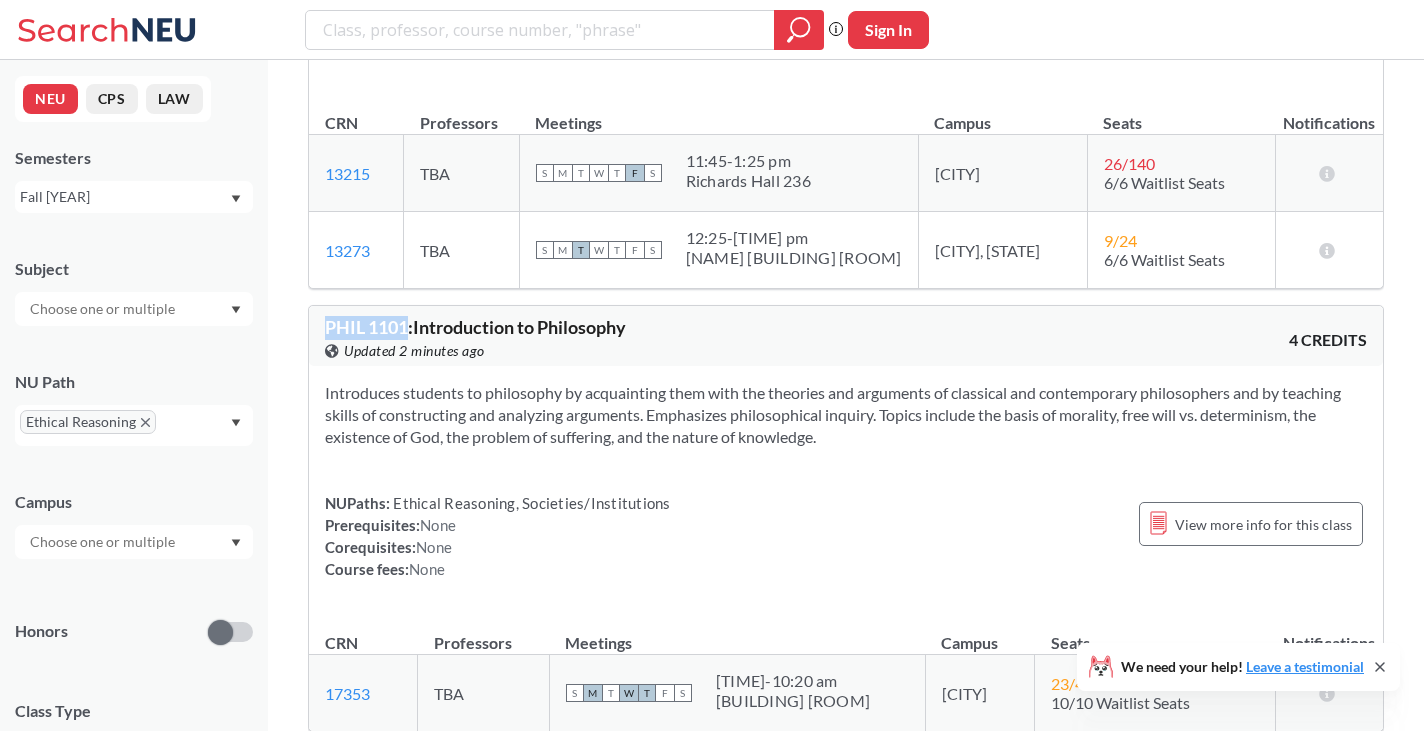 drag, startPoint x: 322, startPoint y: 317, endPoint x: 408, endPoint y: 328, distance: 86.70064 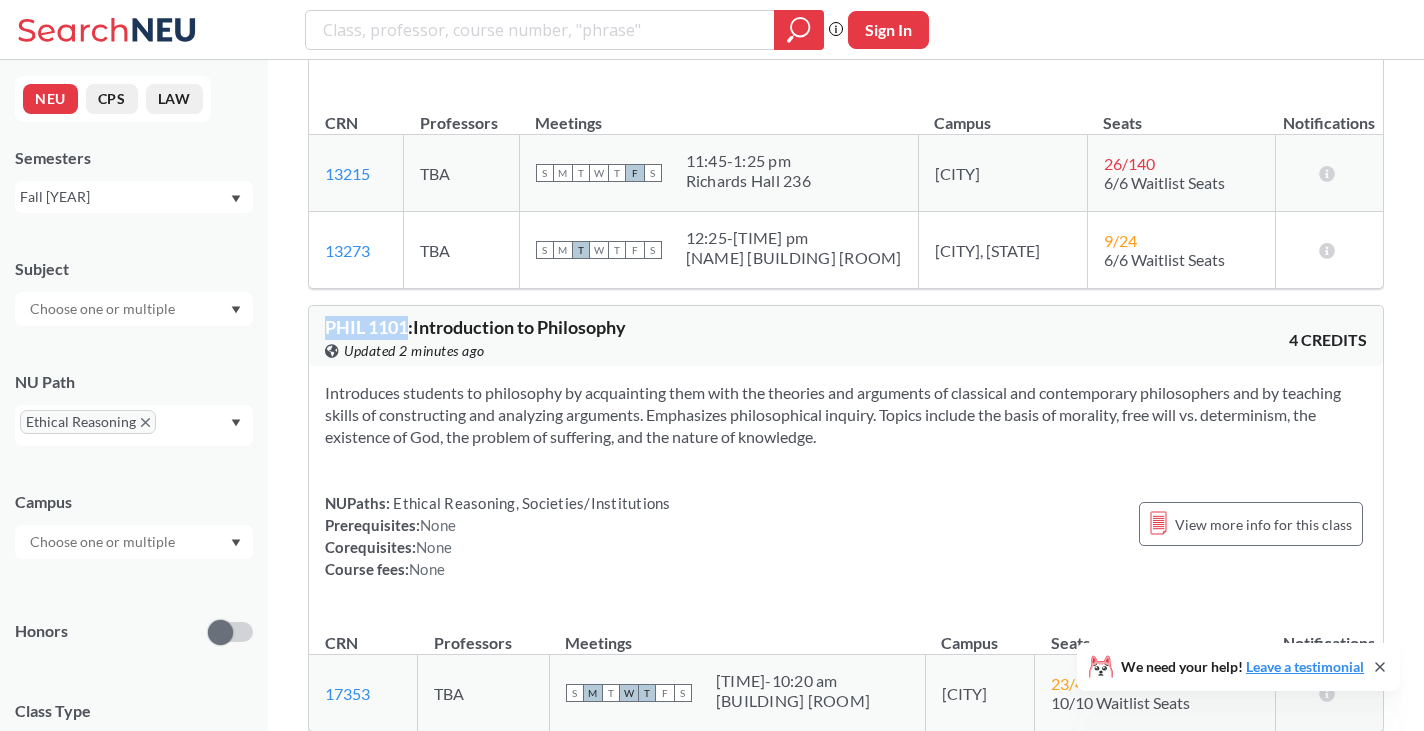 click on "PHIL   1101 :  Introduction to Philosophy View this course on Banner. Updated 2 minutes ago 4 CREDITS" at bounding box center (846, 336) 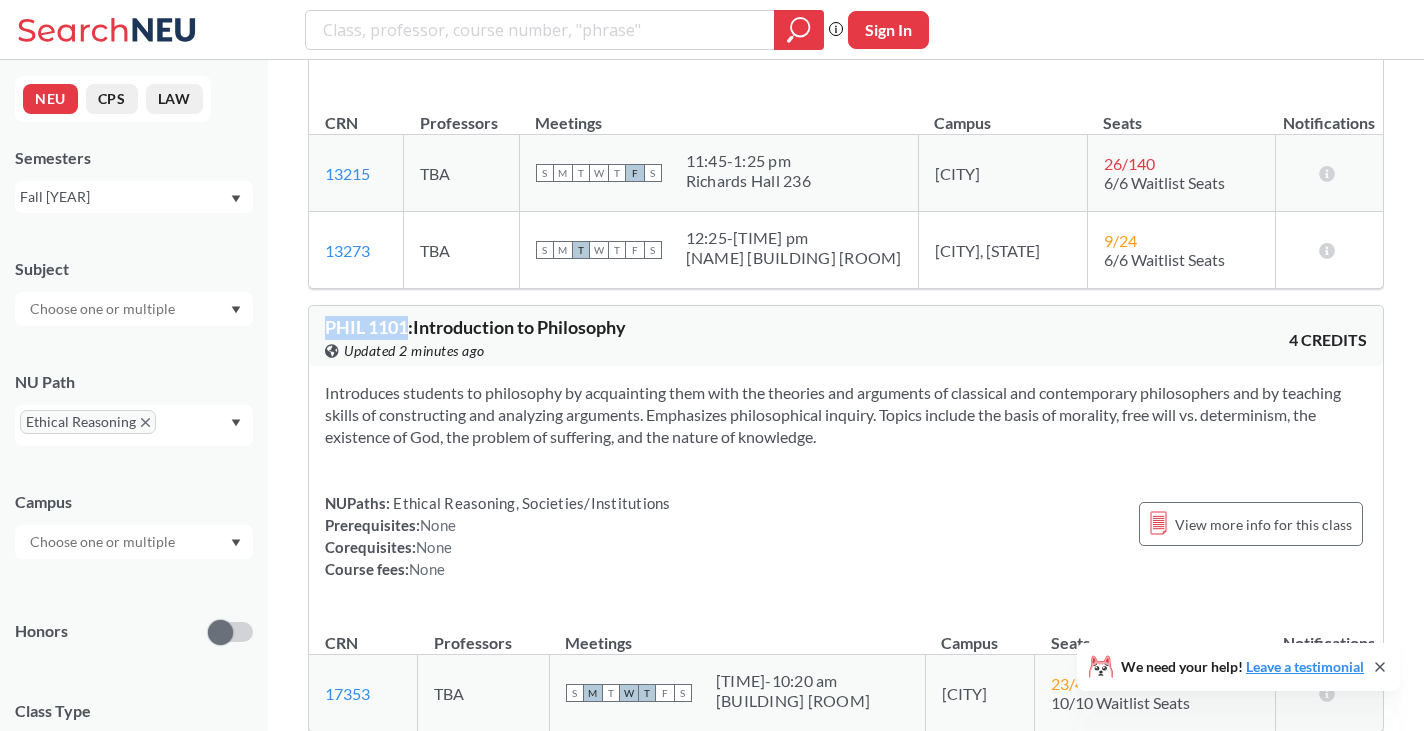 copy on "PHIL   1101" 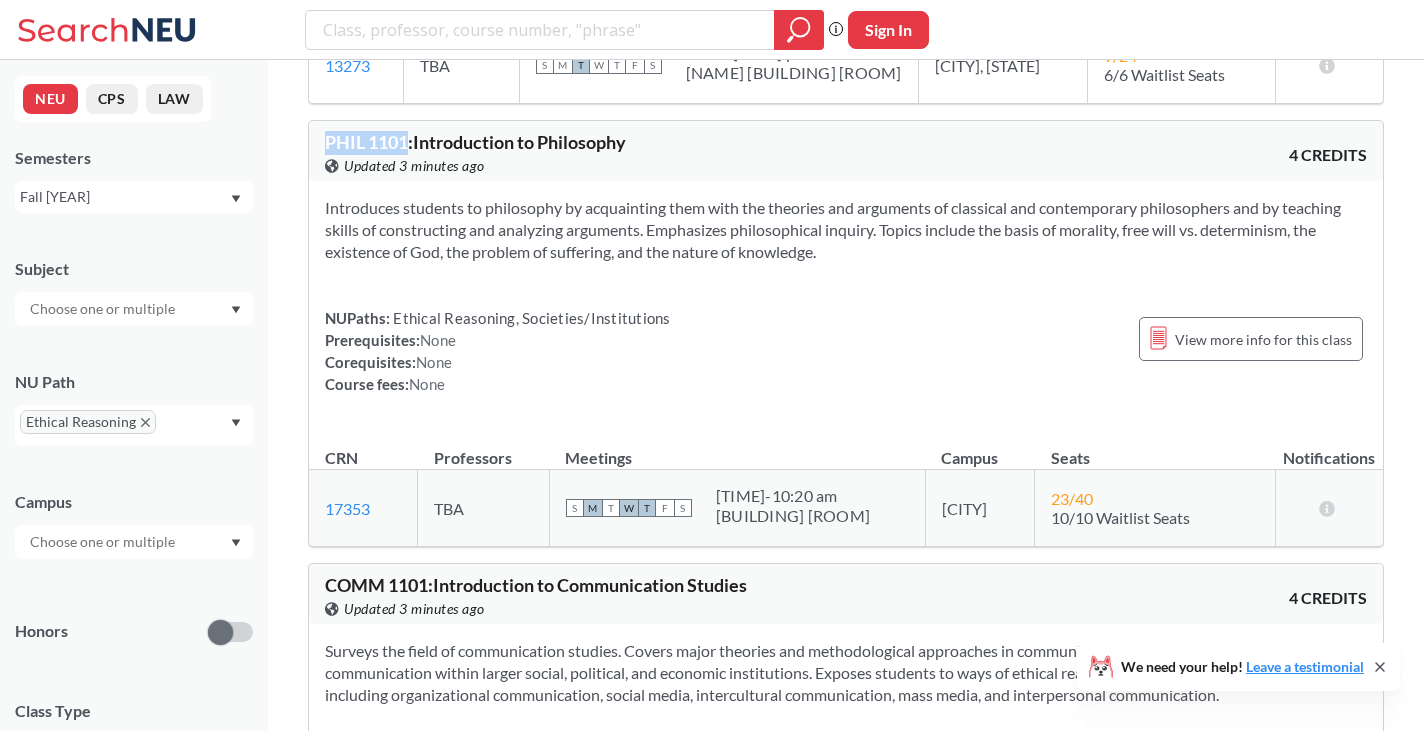 scroll, scrollTop: 1200, scrollLeft: 0, axis: vertical 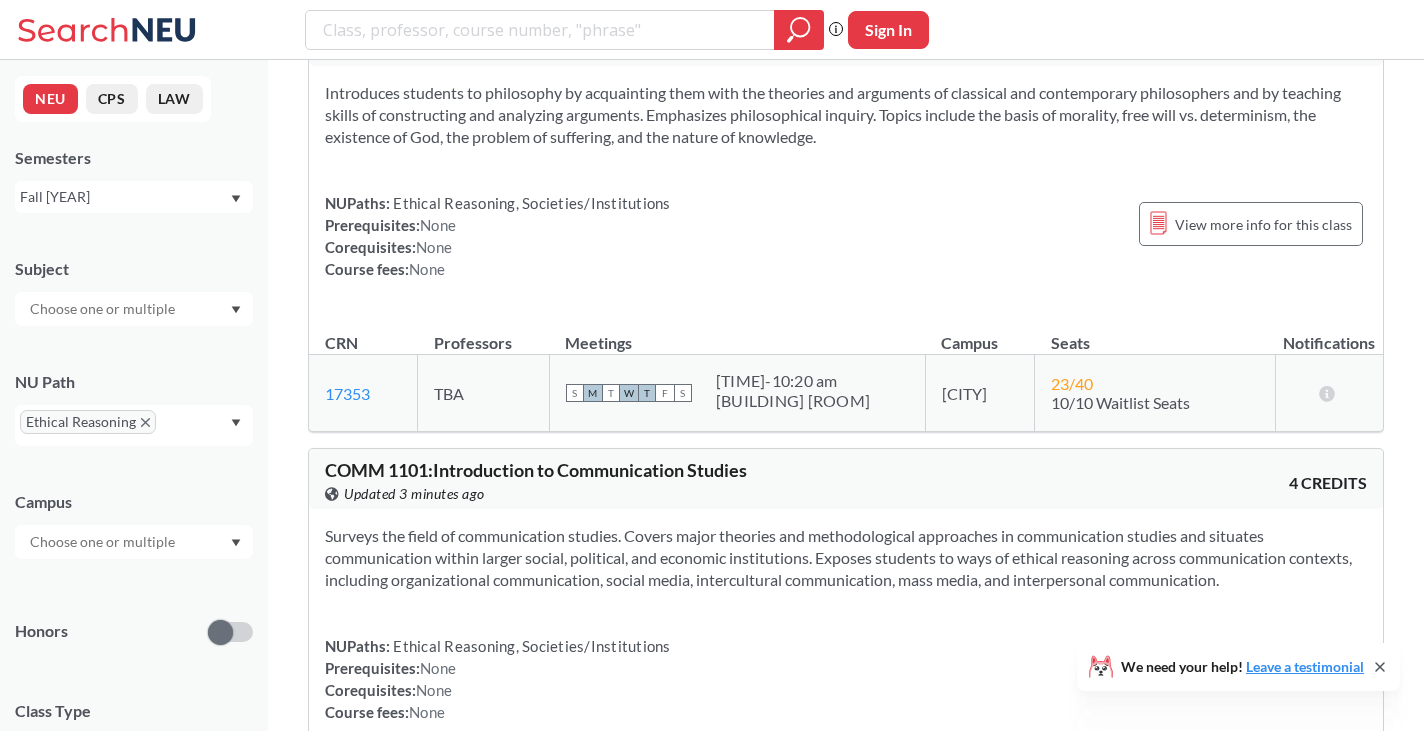 click on "View more info for this class" at bounding box center (1251, 224) 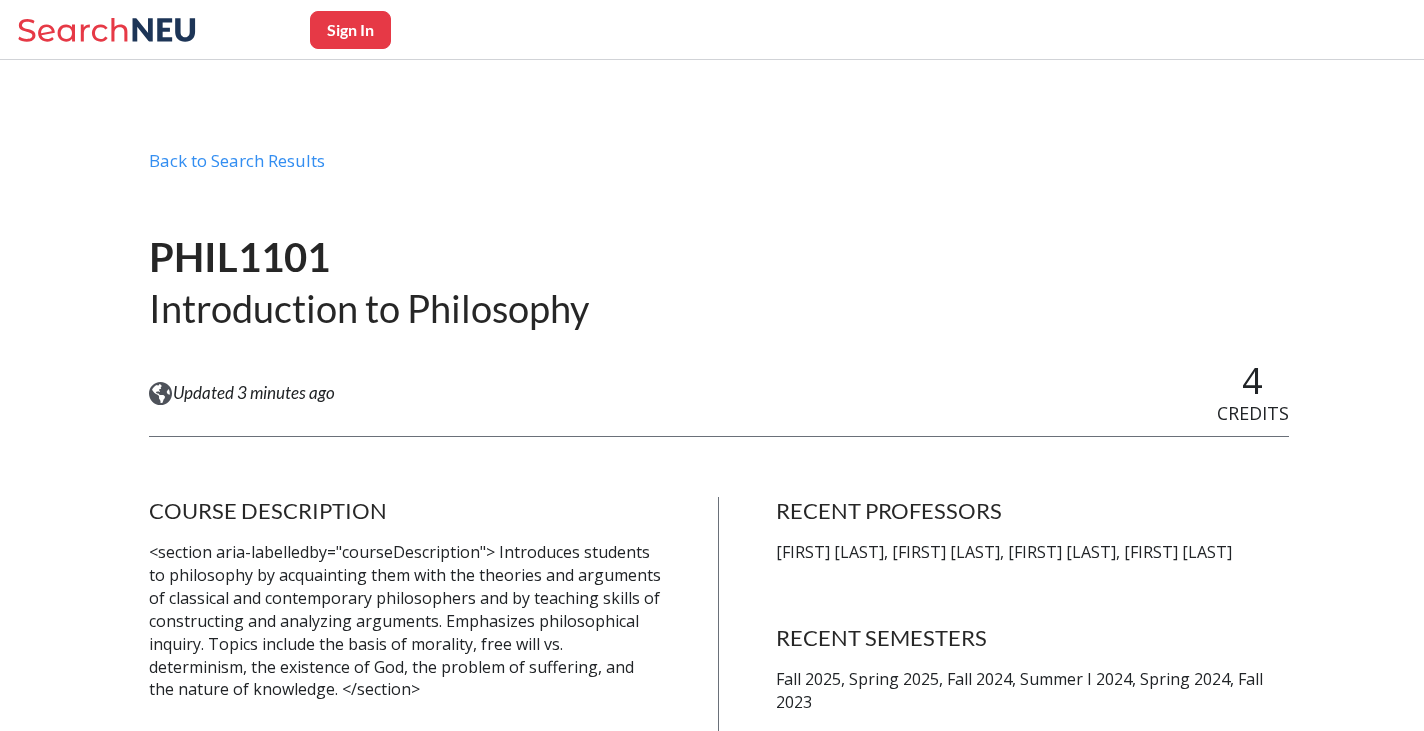 click on "NEU Fall 2025 Semester
4 CREDITS COURSE DESCRIPTION <section aria-labelledby="courseDescription">
Introduces students to philosophy by acquainting them with the theories and arguments of classical and contemporary philosophers and by teaching skills of constructing and analyzing arguments. Emphasizes philosophical inquiry. Topics include the basis of morality, free will vs. determinism, the existence of God, the problem of suffering, and the nature of knowledge.
</section> COURSE LEVEL Undergraduate RECENT PROFESSORS [FIRST] [LAST], [FIRST] [LAST], [FIRST] [LAST], [FIRST] [LAST] RECENT SEMESTERS Fall 2025, Spring 2025, Fall 2024, Summer I 2024, Spring 2024, Fall 2023 AVG SEATS FILLED 30 AVG SEATS AVAILABLE 38 AVG # SECTIONS 2 COURSE FEES None NUPATHS Ethical Reasoning Societies/Institutions PREREQUISITES  None COREQUISITES None LINK Click here to view this course on the Northeastern website. PREREQUISITE for  None None     S" at bounding box center (718, 1094) 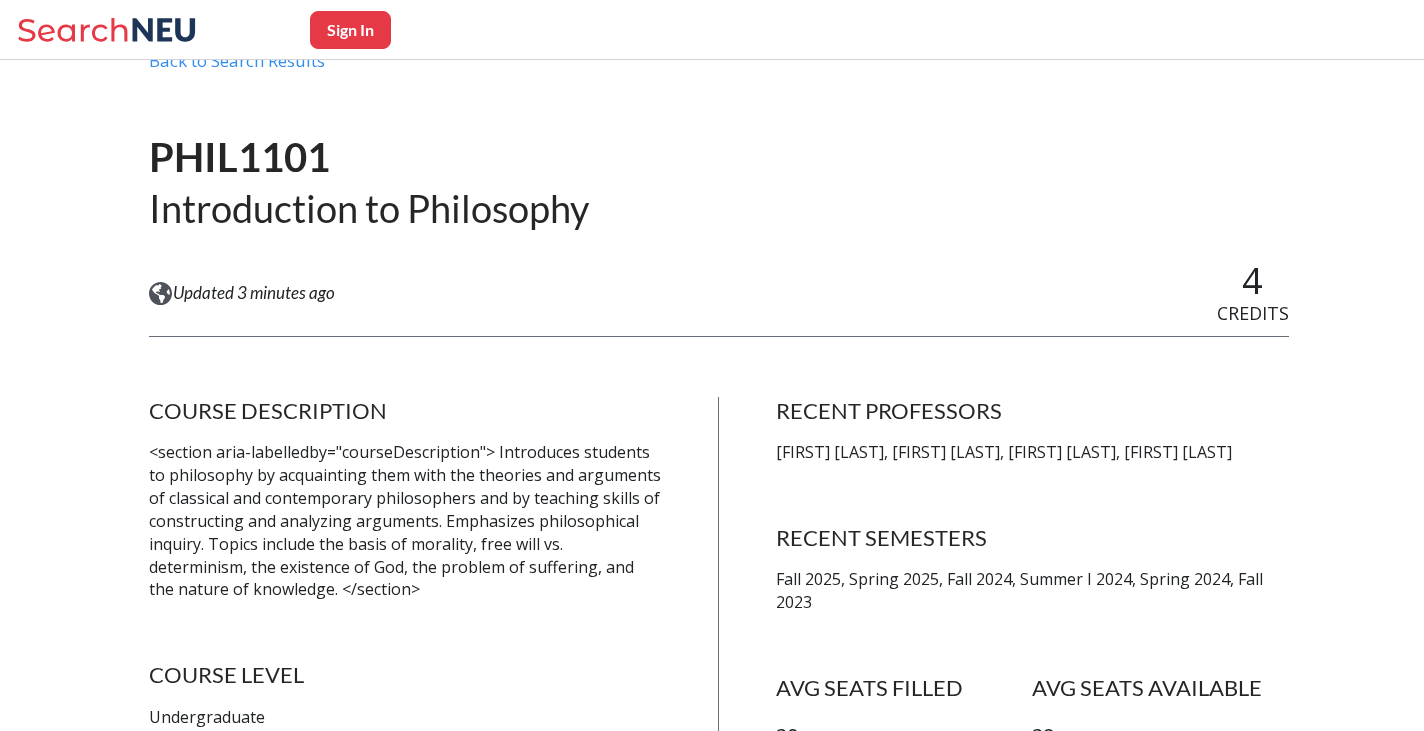 scroll, scrollTop: 0, scrollLeft: 0, axis: both 